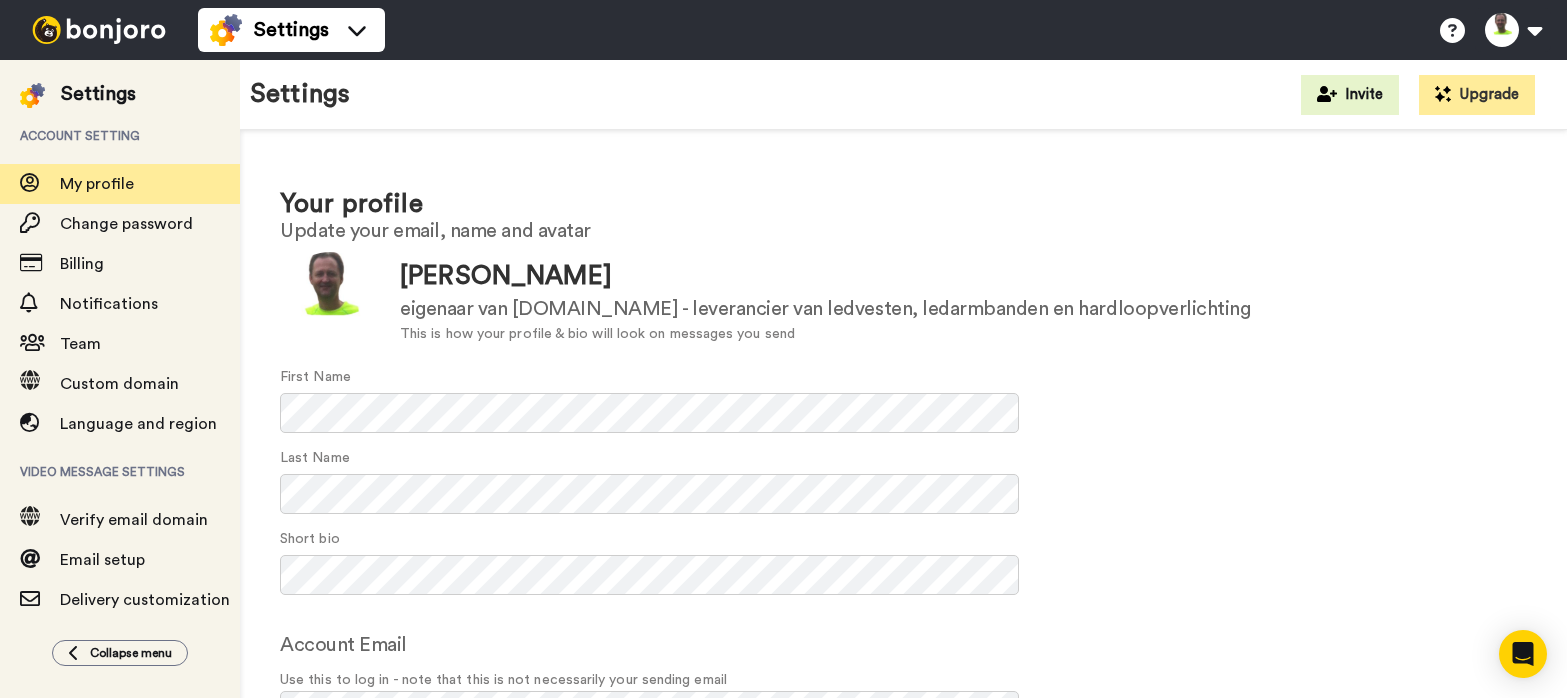 scroll, scrollTop: 0, scrollLeft: 0, axis: both 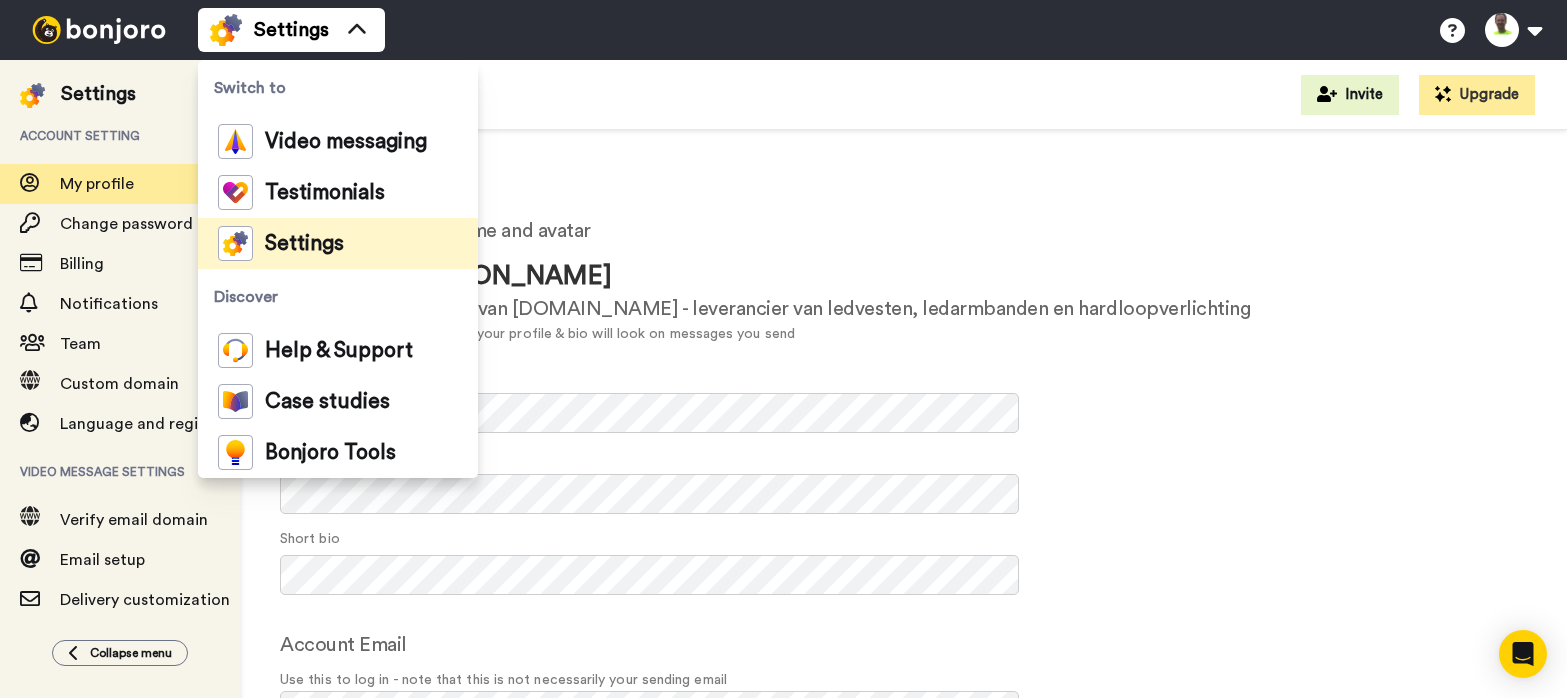 click at bounding box center (99, 30) 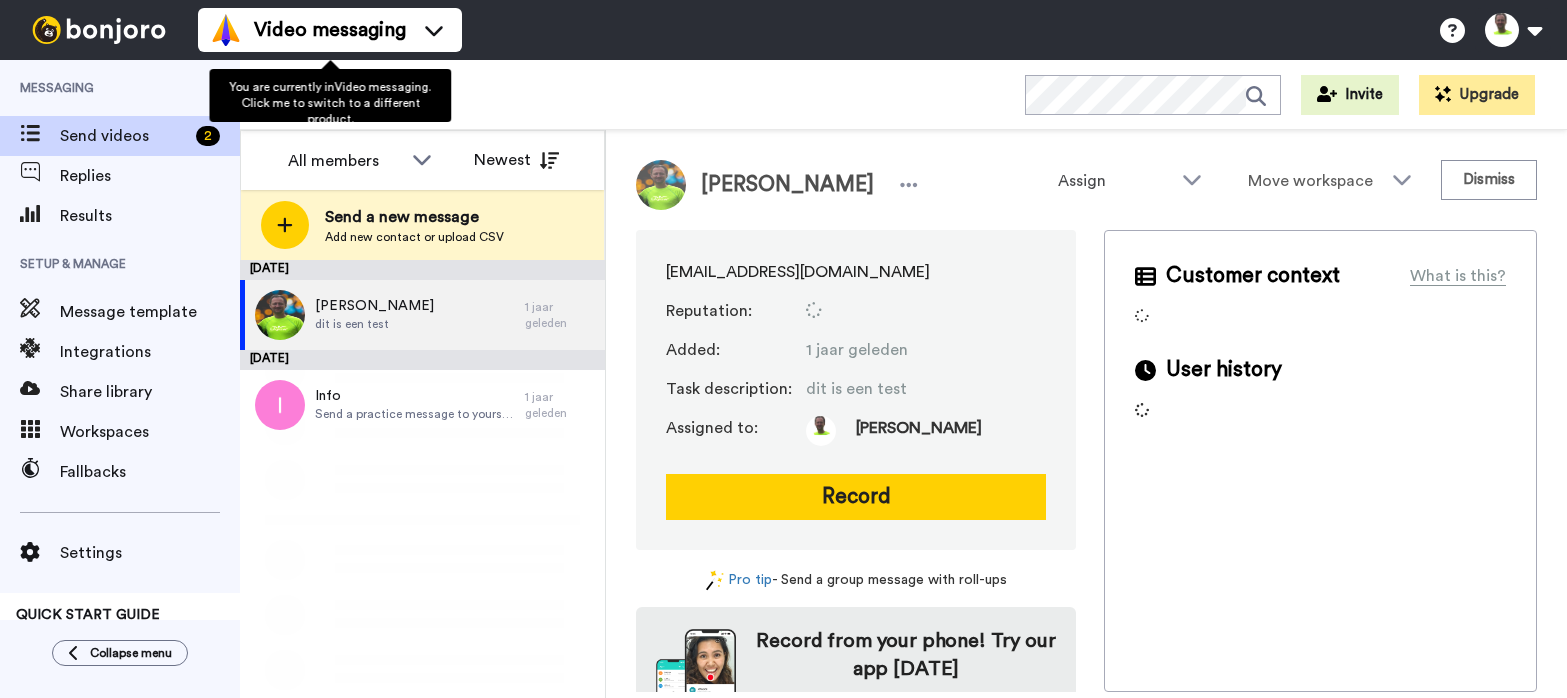 click on "Video messaging" at bounding box center [330, 30] 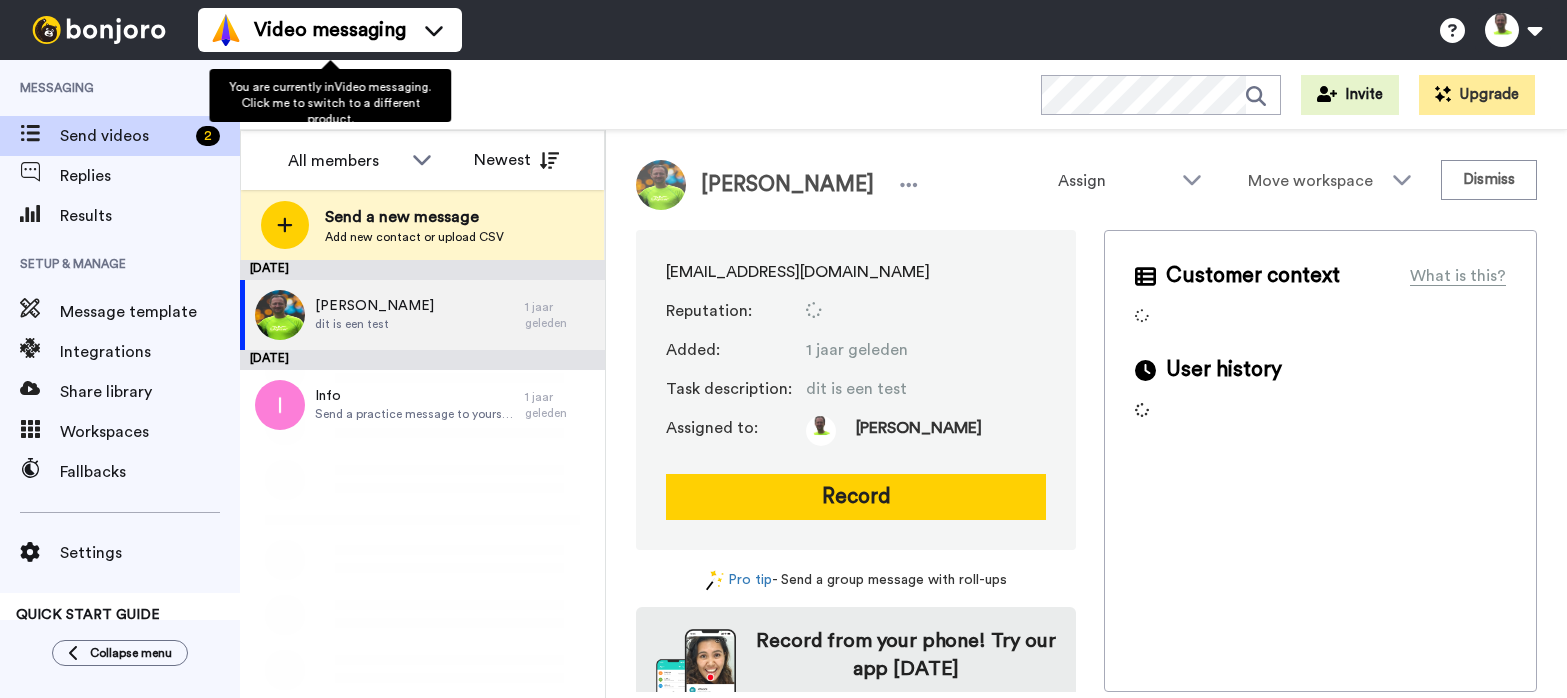 scroll, scrollTop: 0, scrollLeft: 0, axis: both 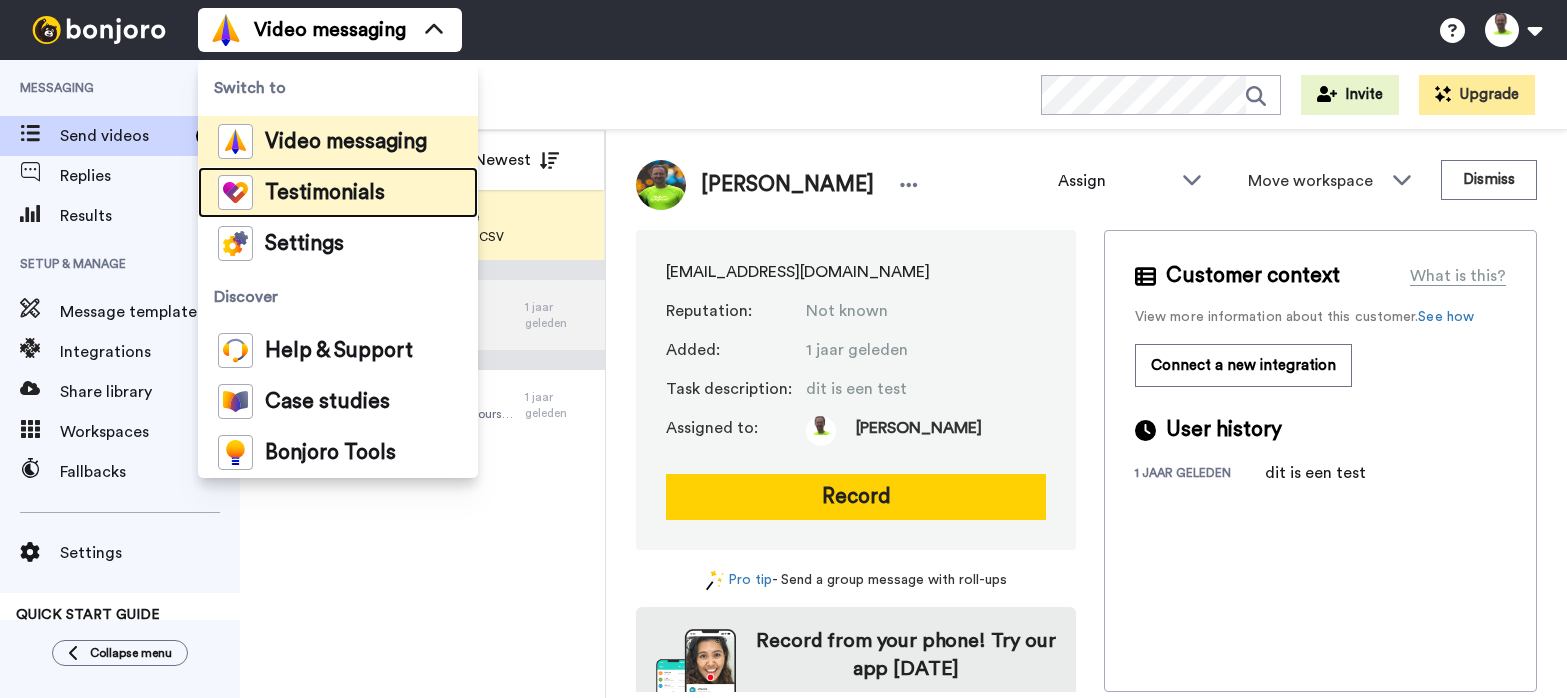 click on "Testimonials" at bounding box center [325, 193] 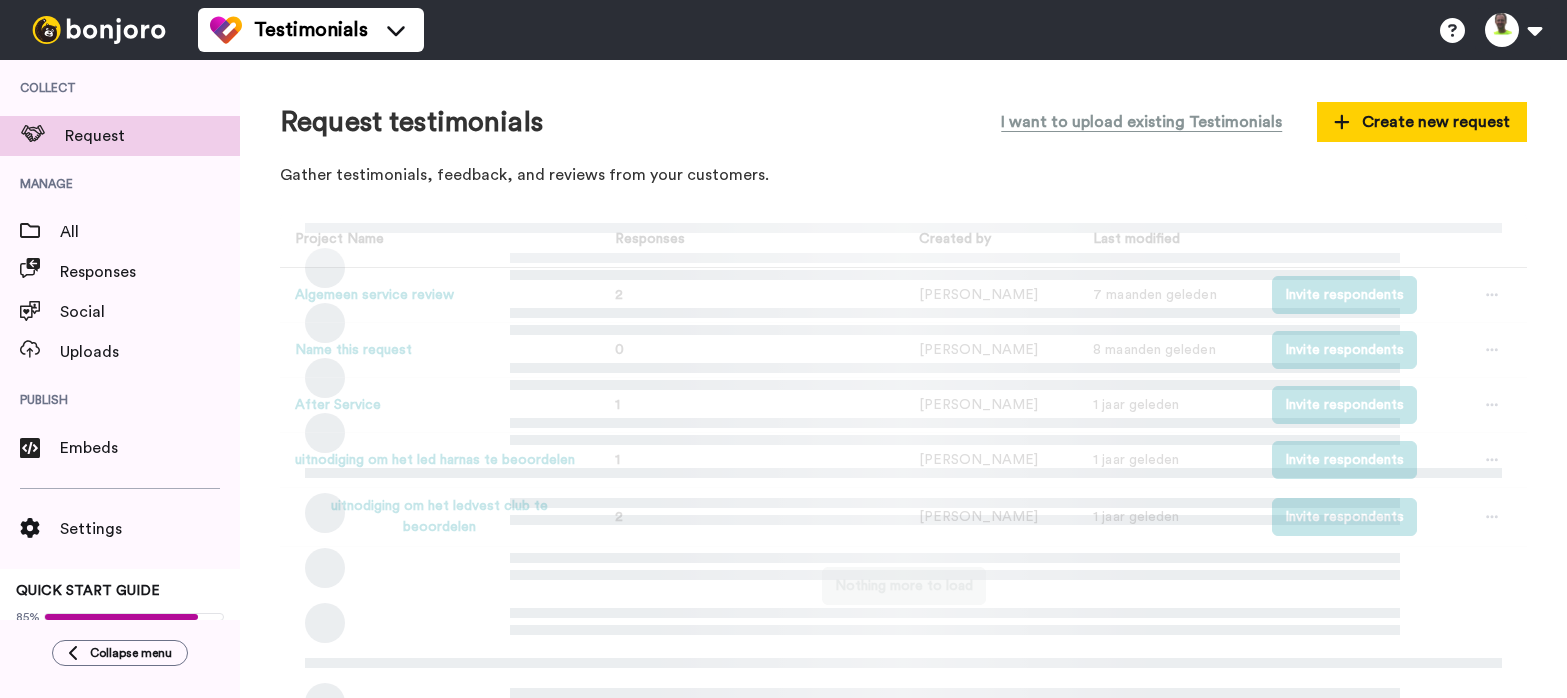 scroll, scrollTop: 0, scrollLeft: 0, axis: both 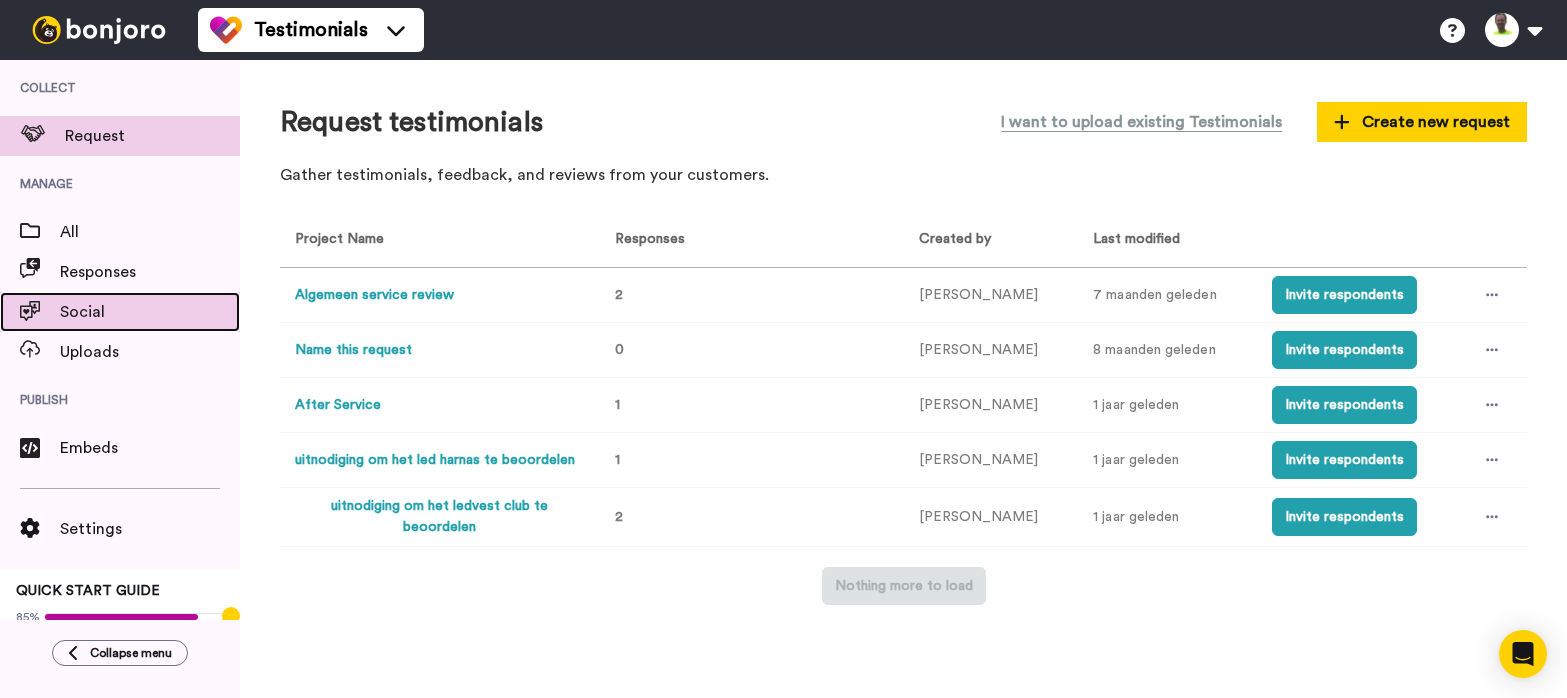 click on "Social" at bounding box center (150, 312) 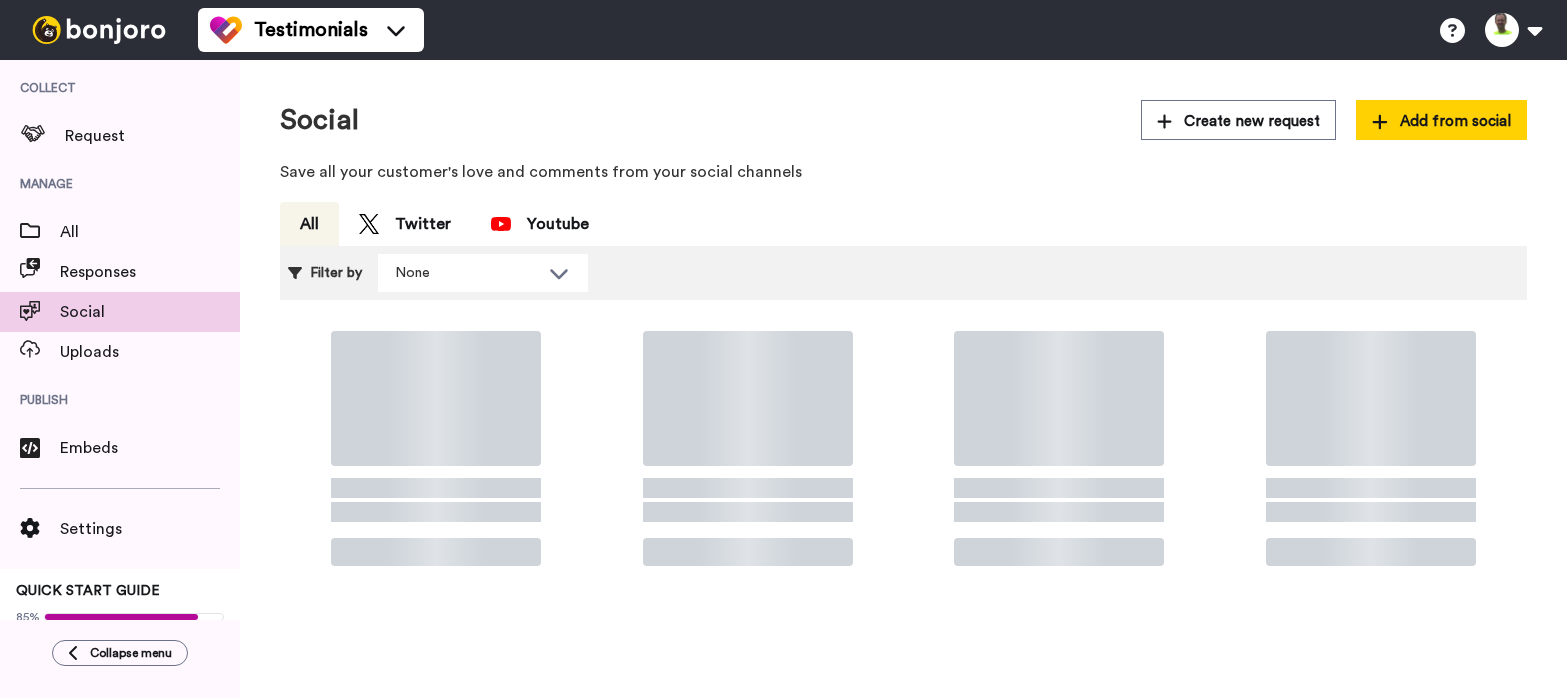 scroll, scrollTop: 0, scrollLeft: 0, axis: both 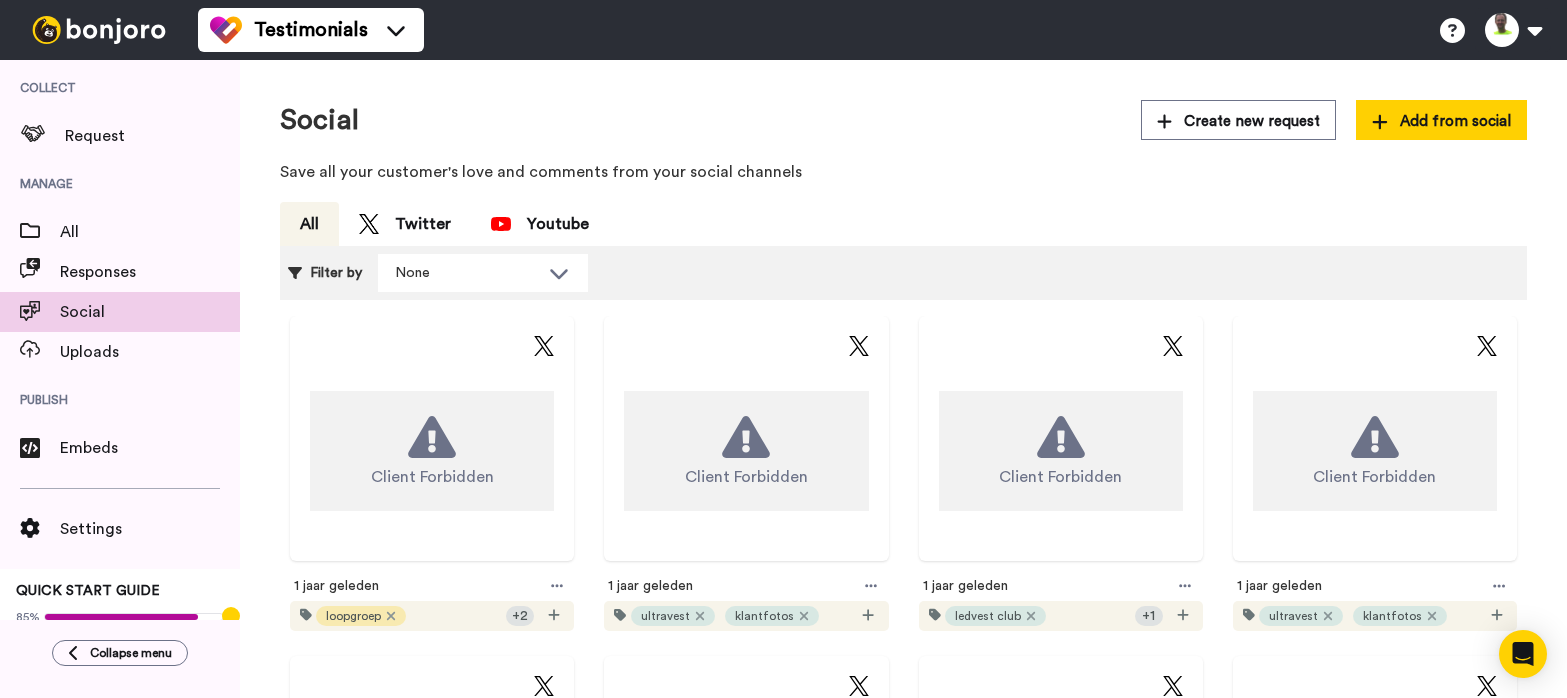 click at bounding box center [231, 616] 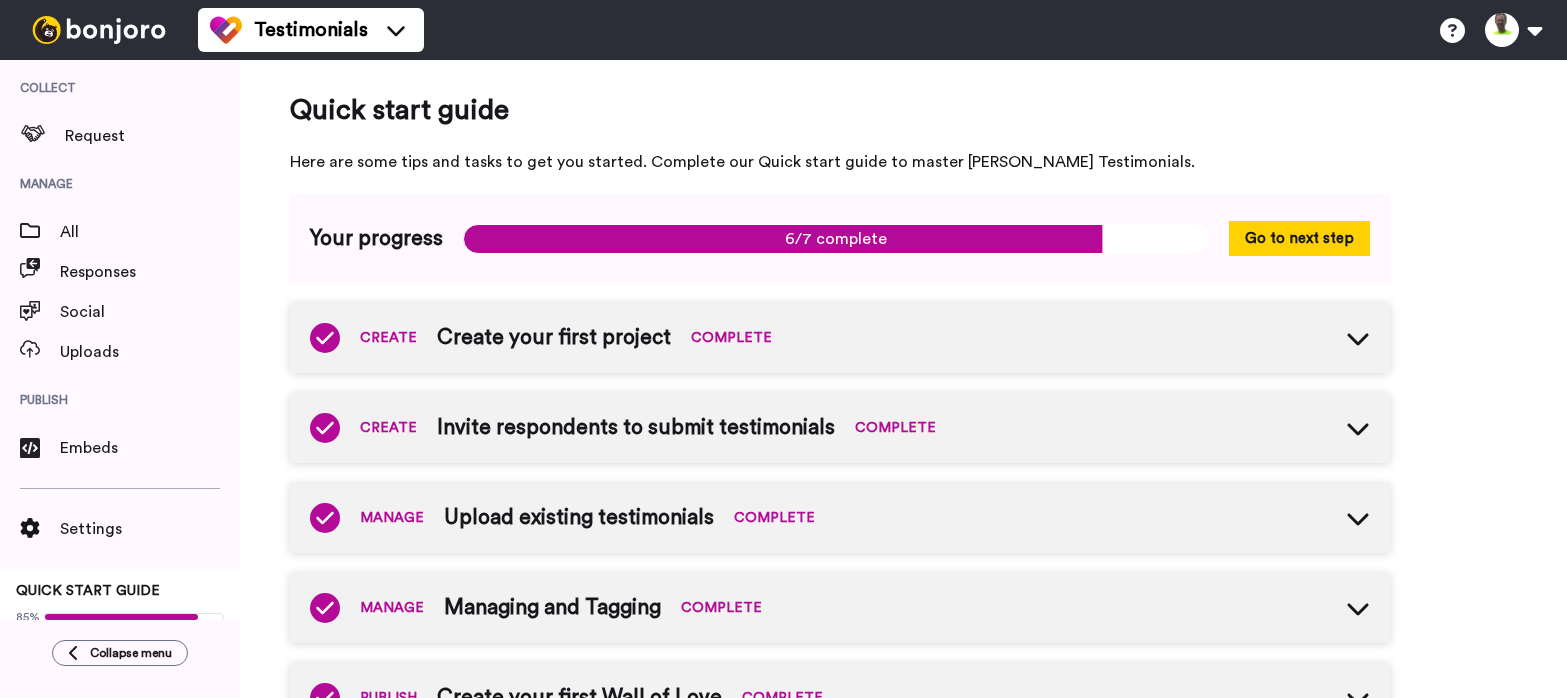 scroll, scrollTop: 0, scrollLeft: 0, axis: both 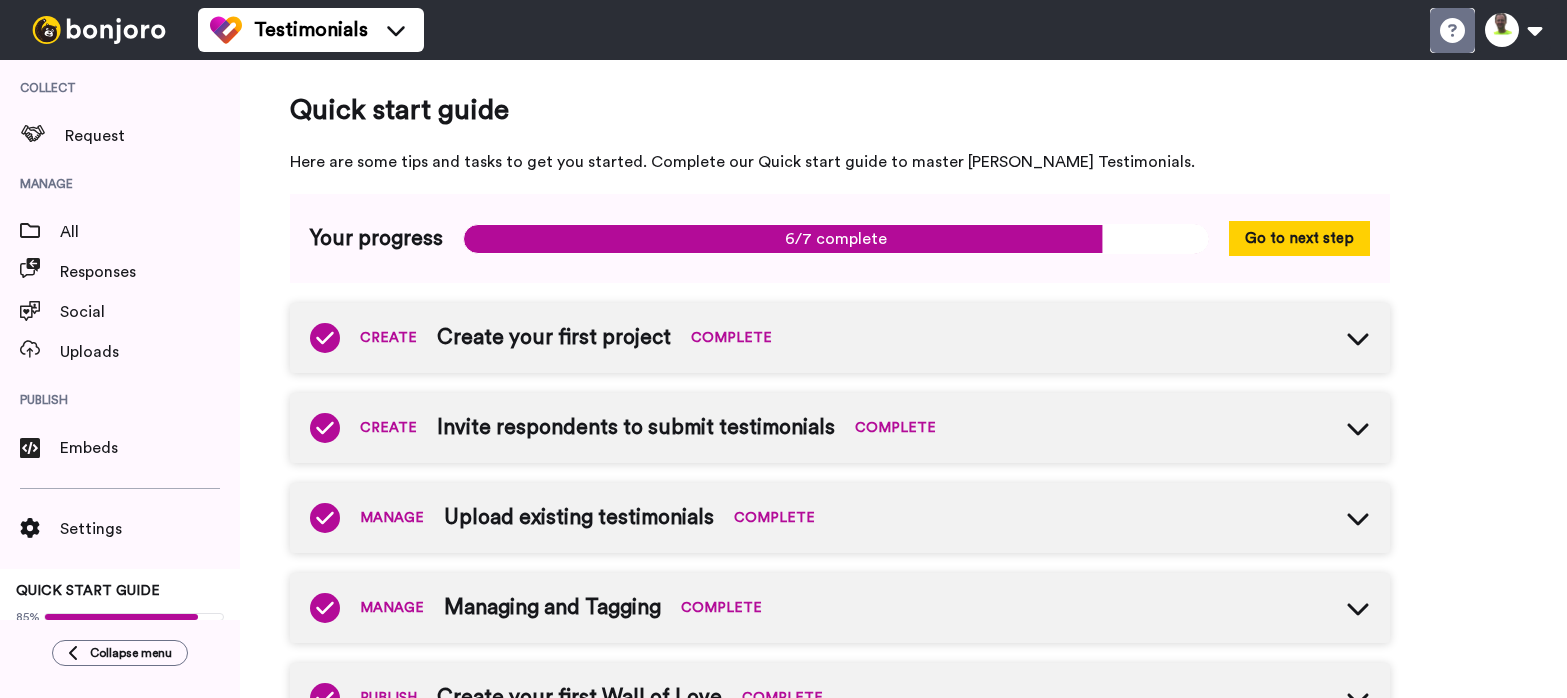 click 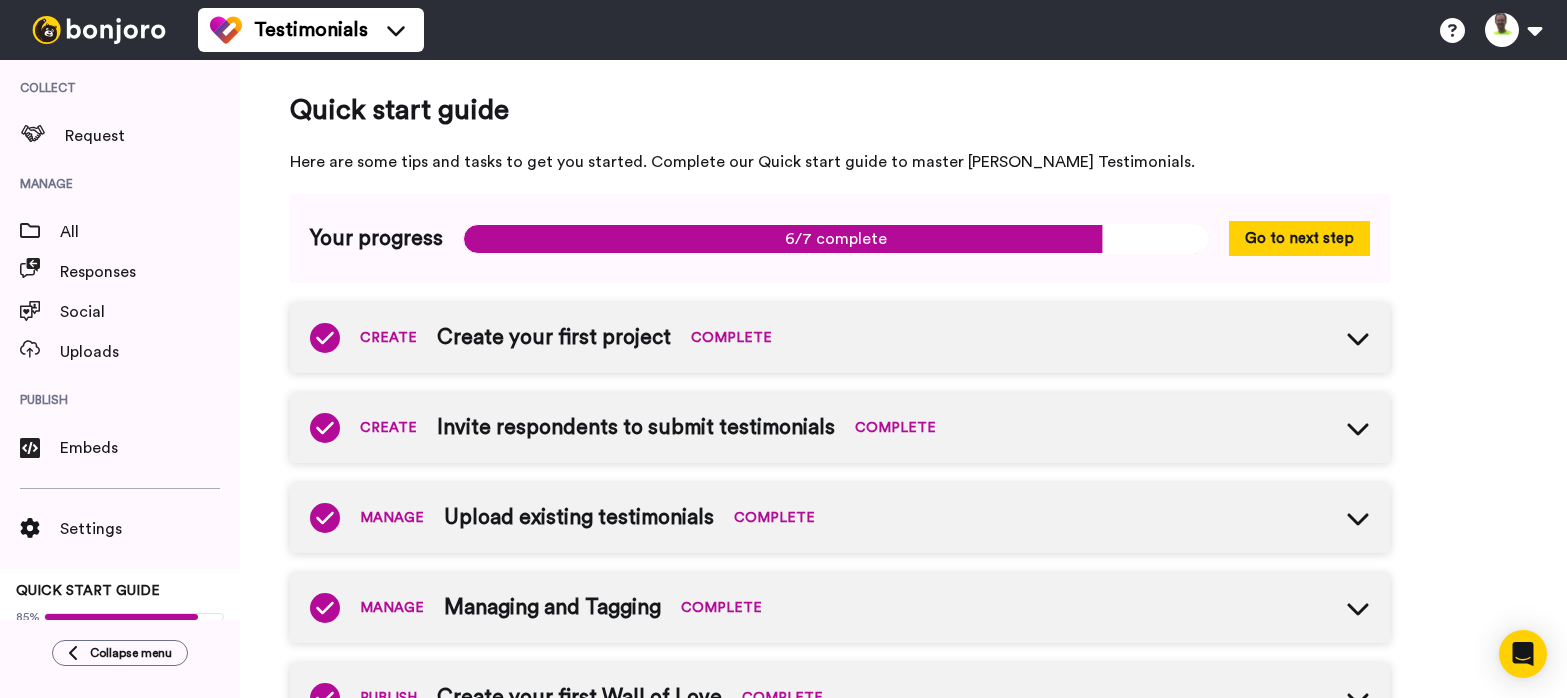 click on "Your progress 6/7 complete 6/7 complete Go to next step" at bounding box center [840, 238] 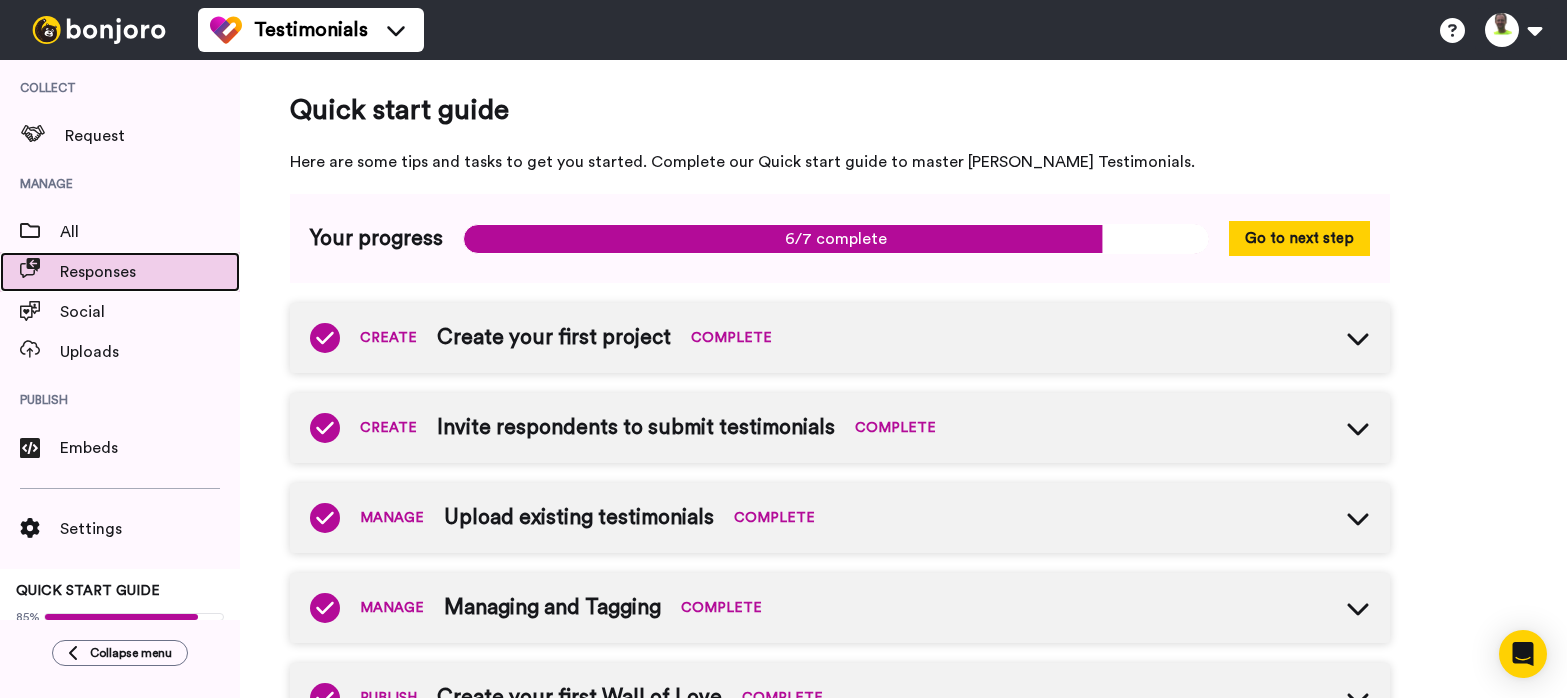 click on "Responses" at bounding box center (150, 272) 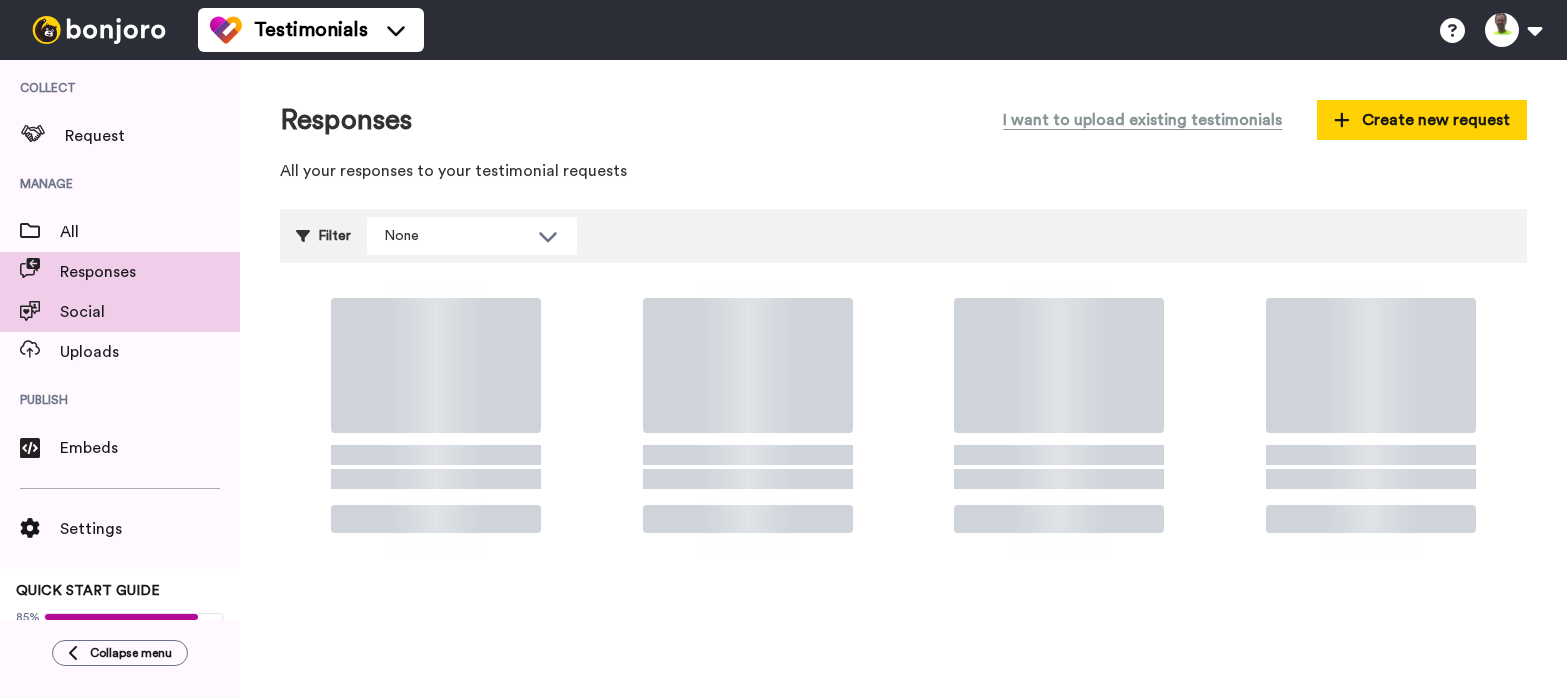 scroll, scrollTop: 0, scrollLeft: 0, axis: both 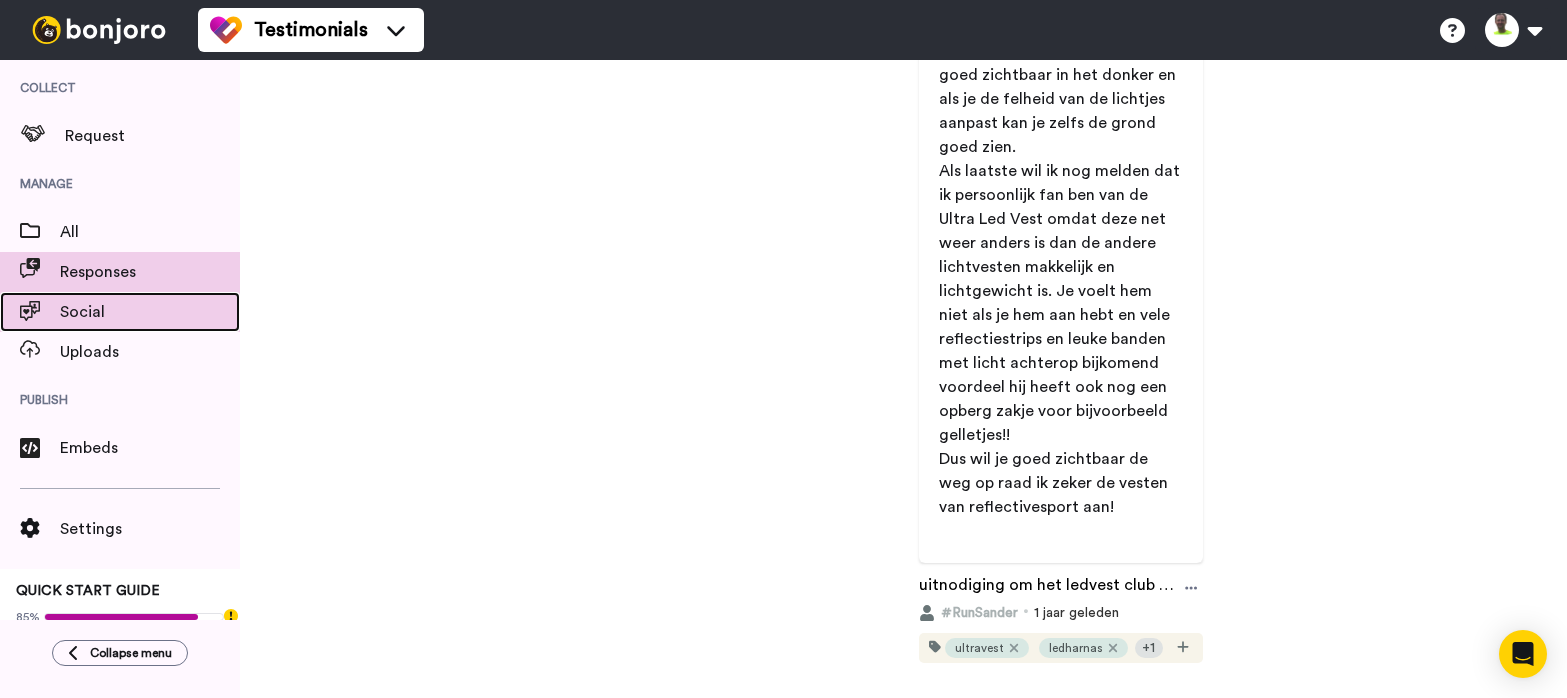 click on "Social" at bounding box center [150, 312] 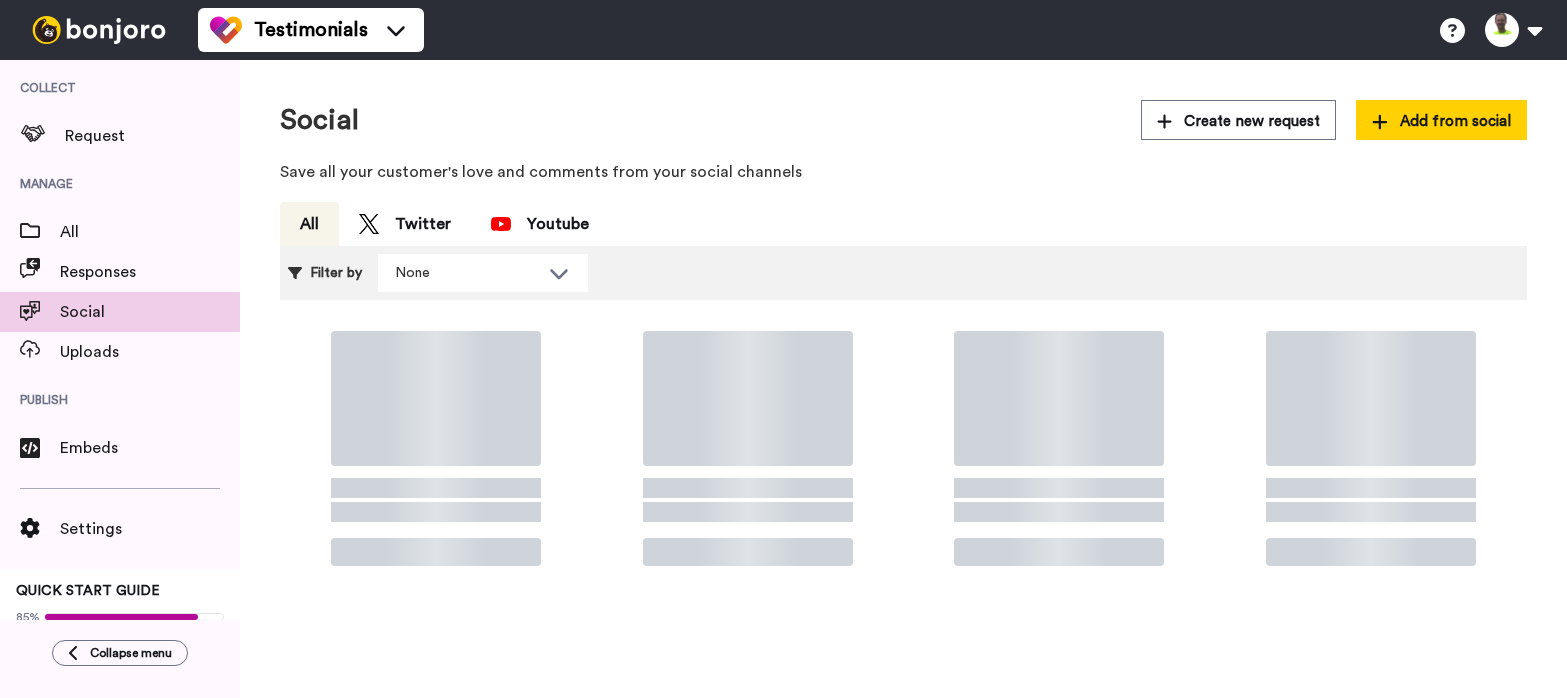 scroll, scrollTop: 0, scrollLeft: 0, axis: both 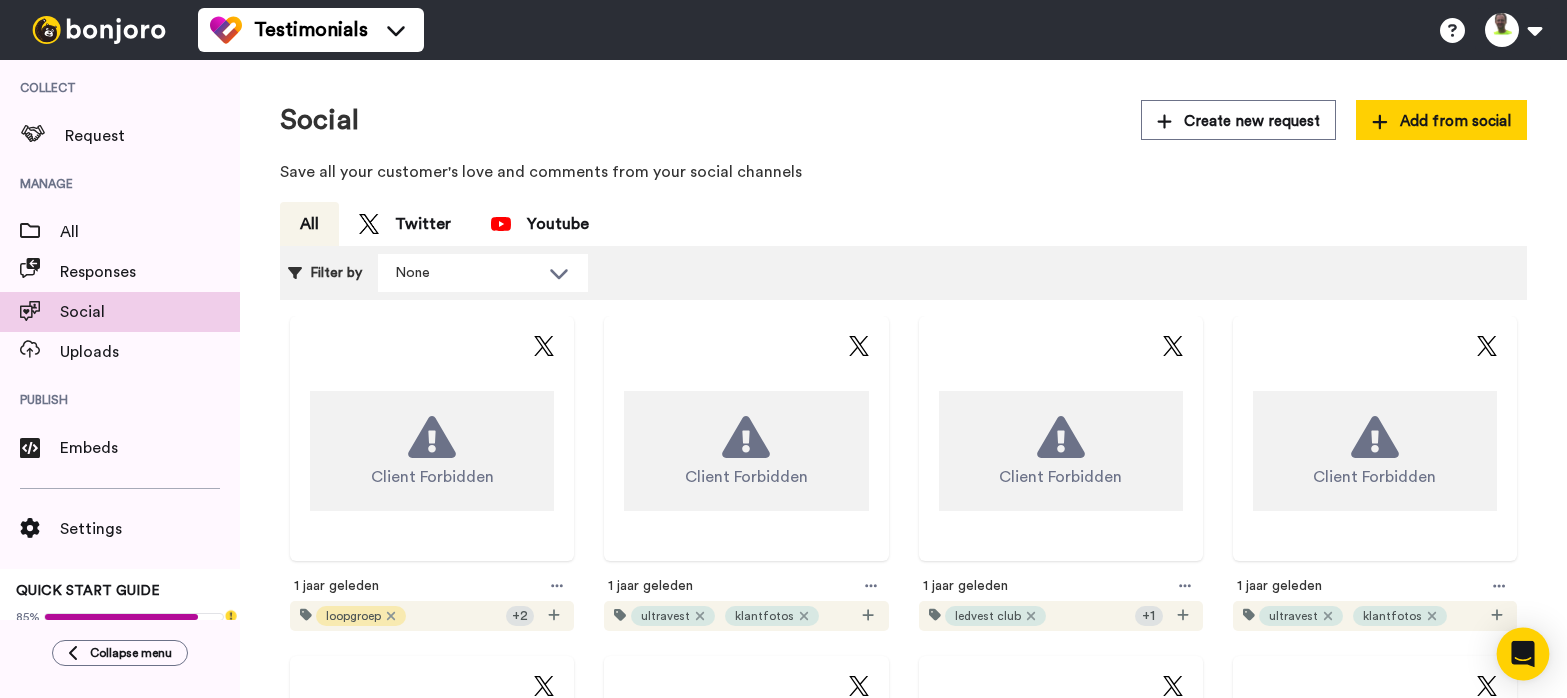 click 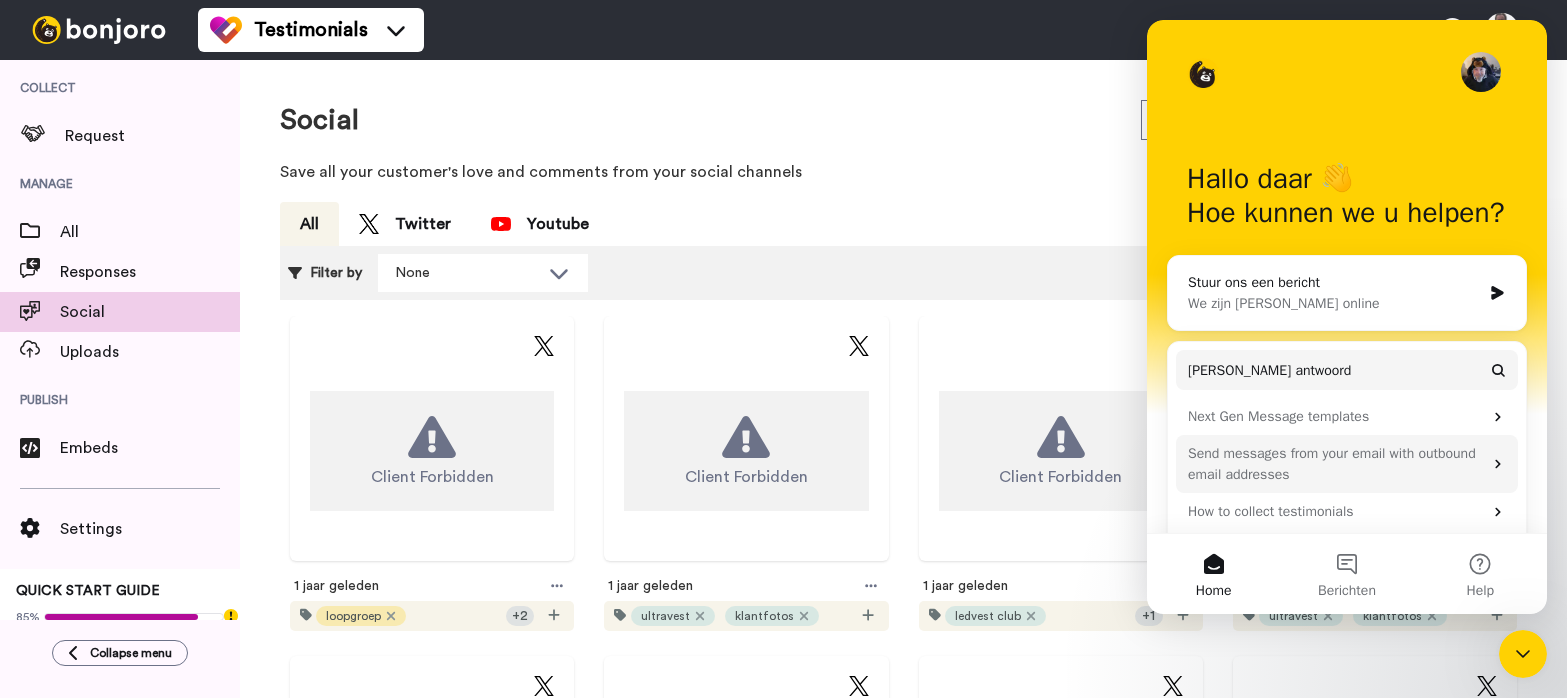 scroll, scrollTop: 0, scrollLeft: 0, axis: both 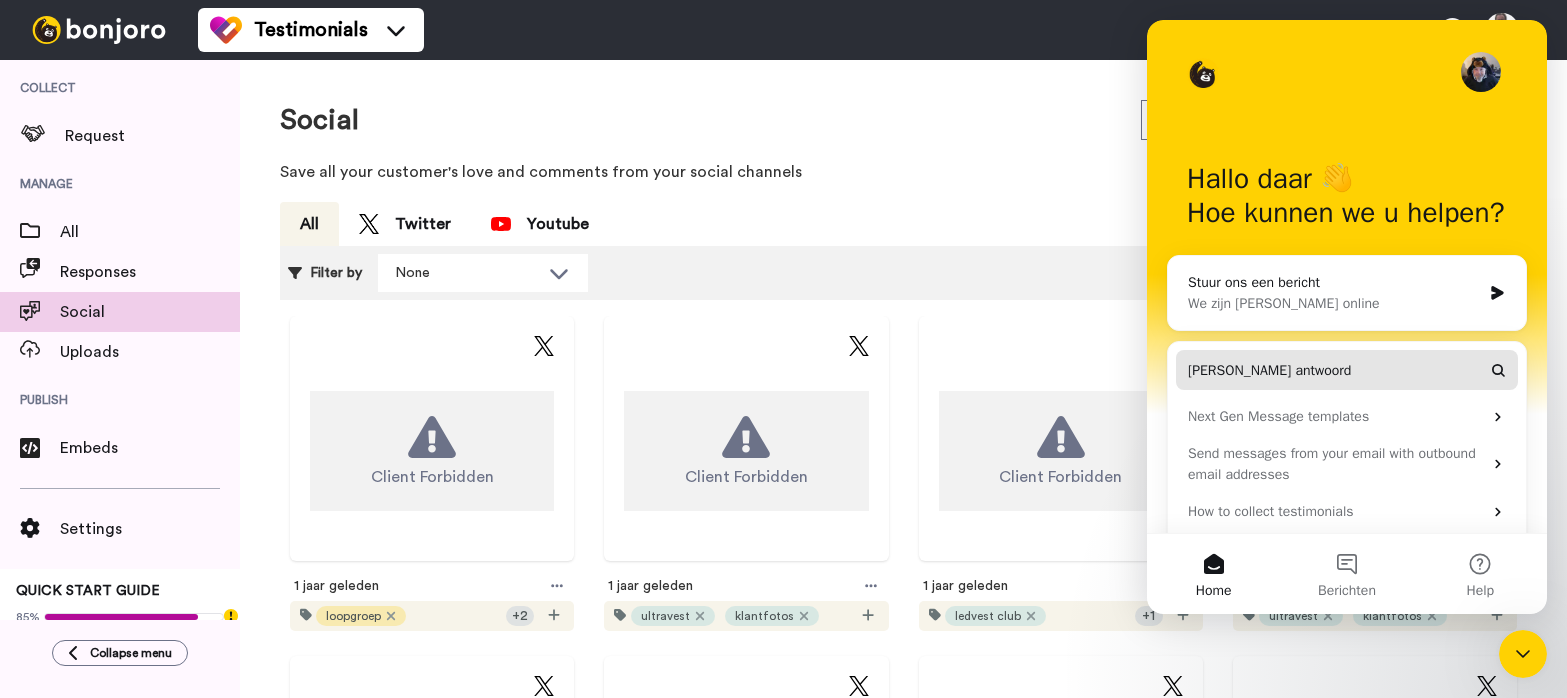 click on "Vind je antwoord" at bounding box center [1347, 370] 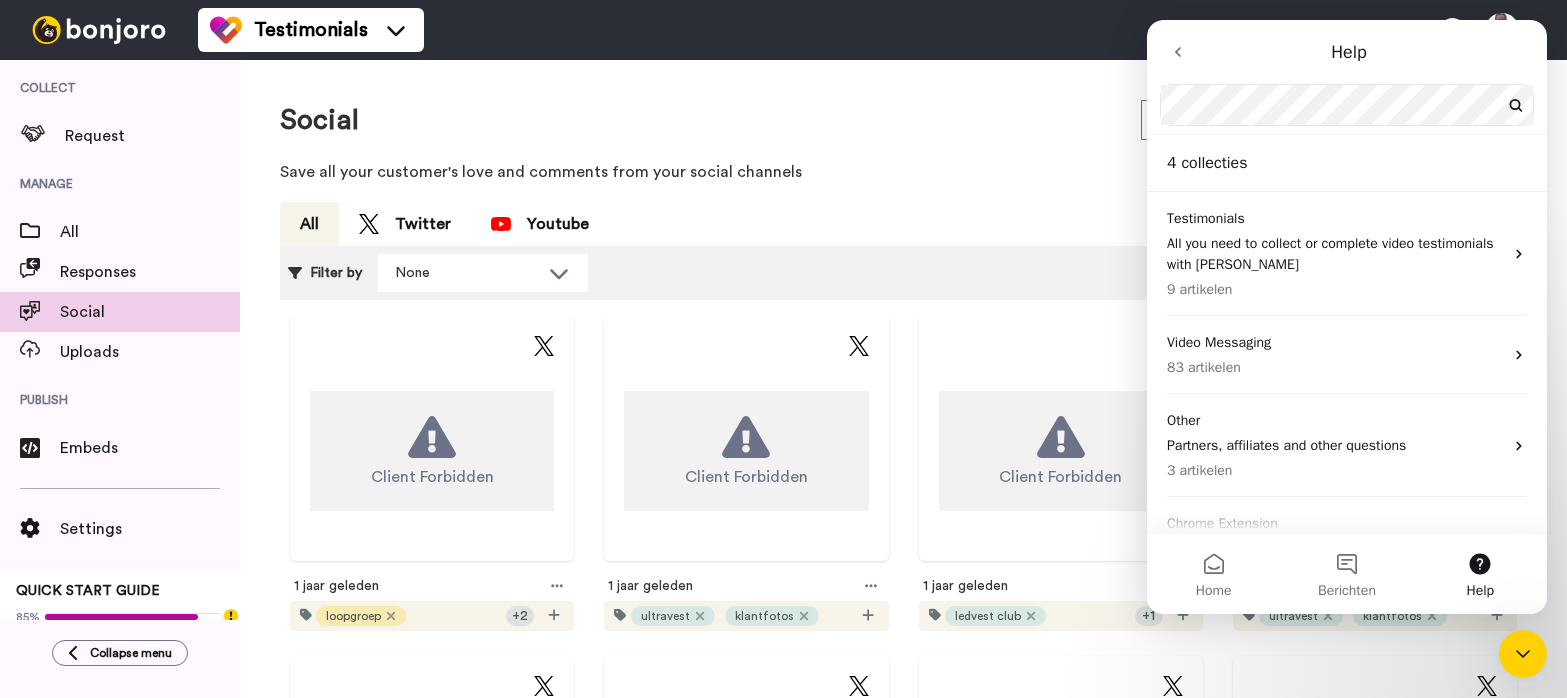 scroll, scrollTop: 0, scrollLeft: 0, axis: both 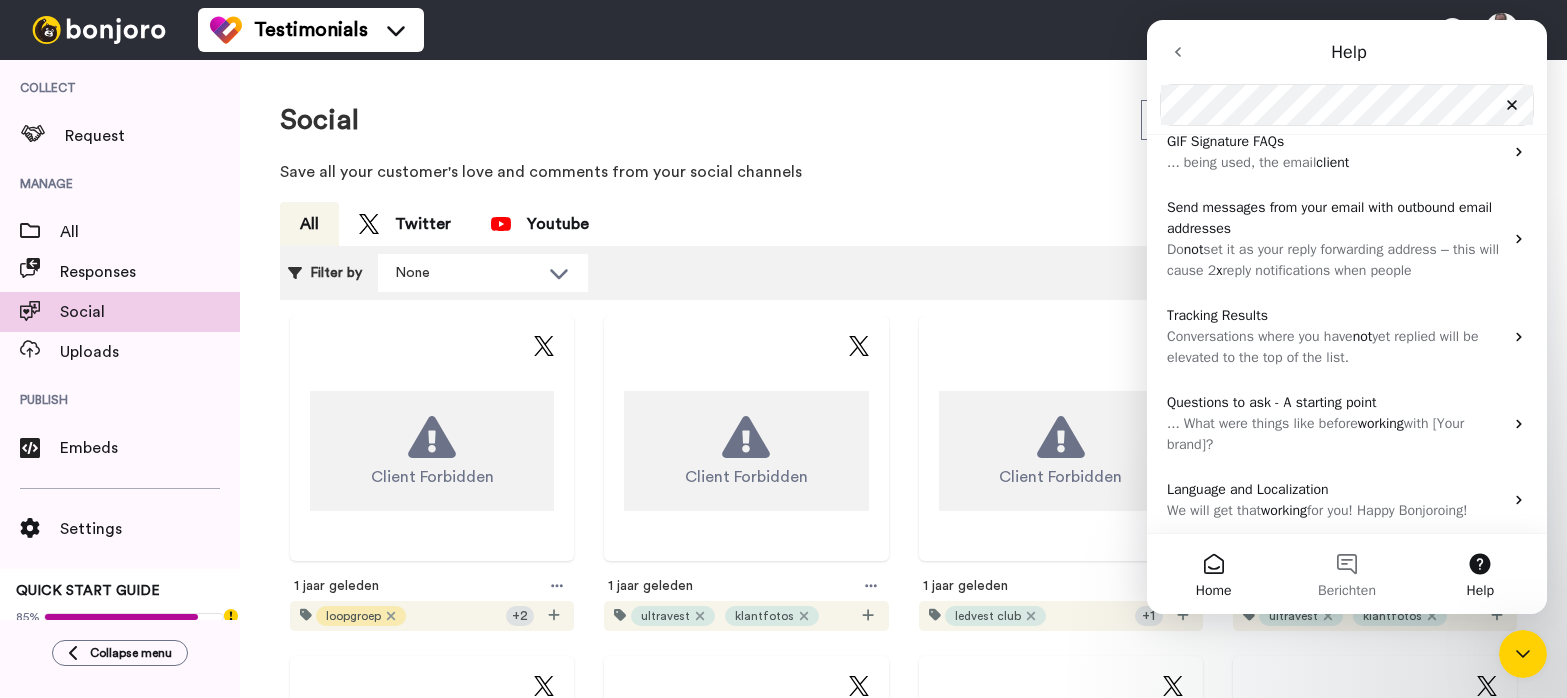 click on "Home" at bounding box center (1213, 574) 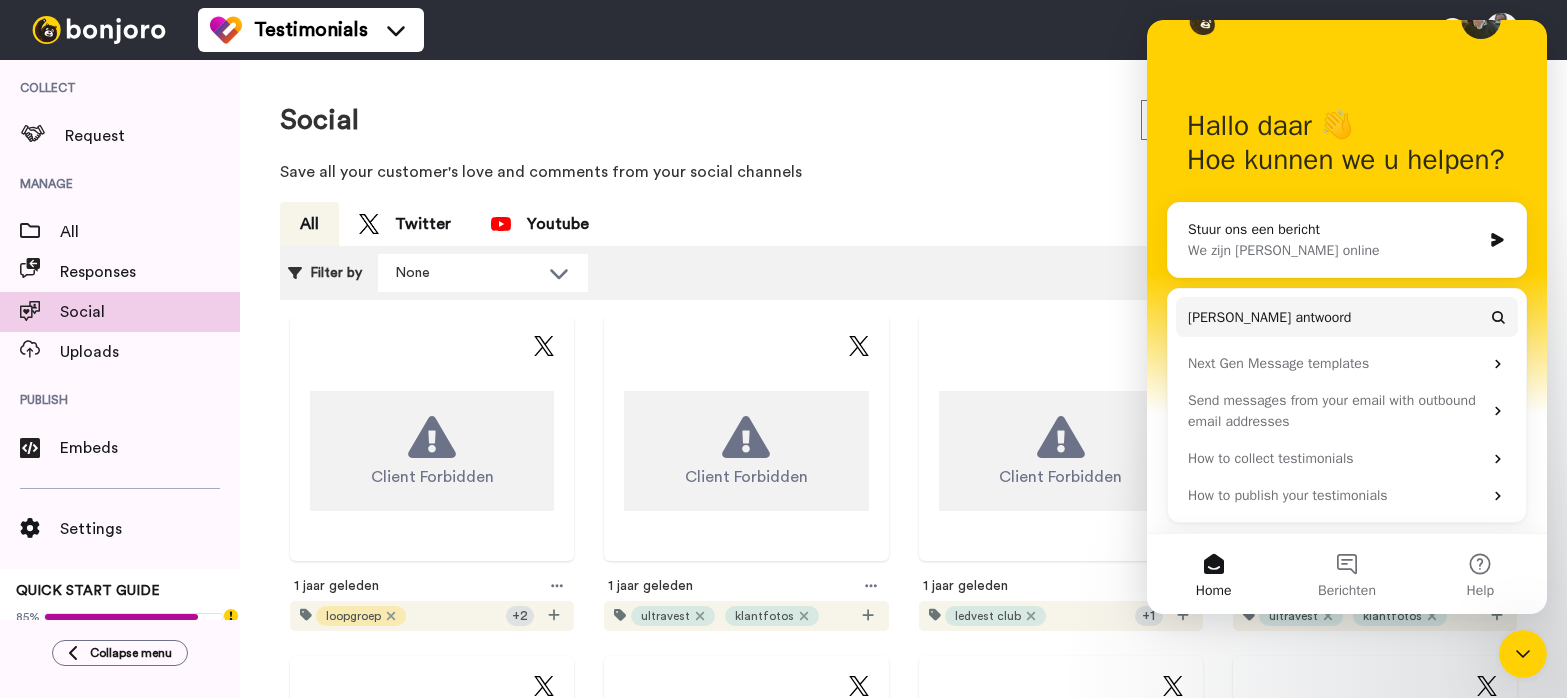 scroll, scrollTop: 87, scrollLeft: 0, axis: vertical 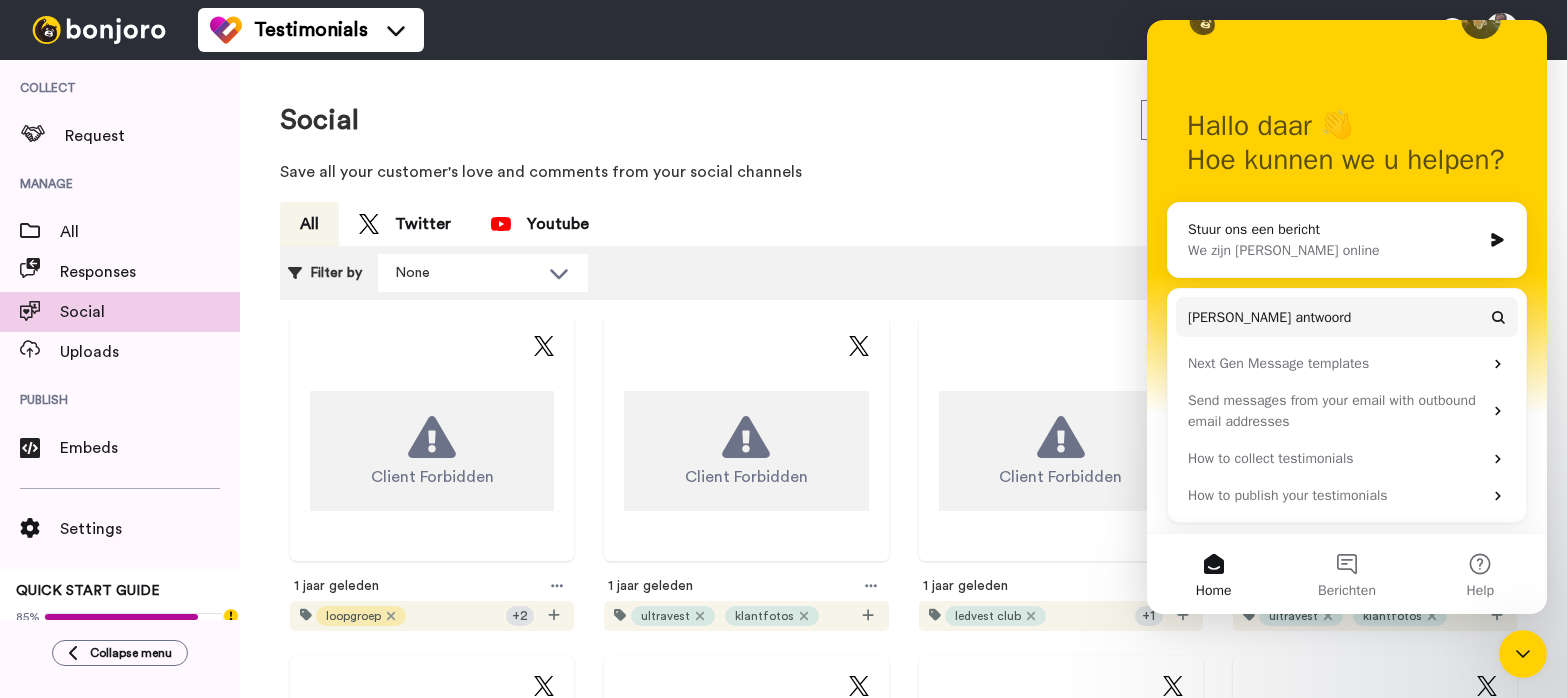 click on "We zijn morgen weer online" at bounding box center (1334, 250) 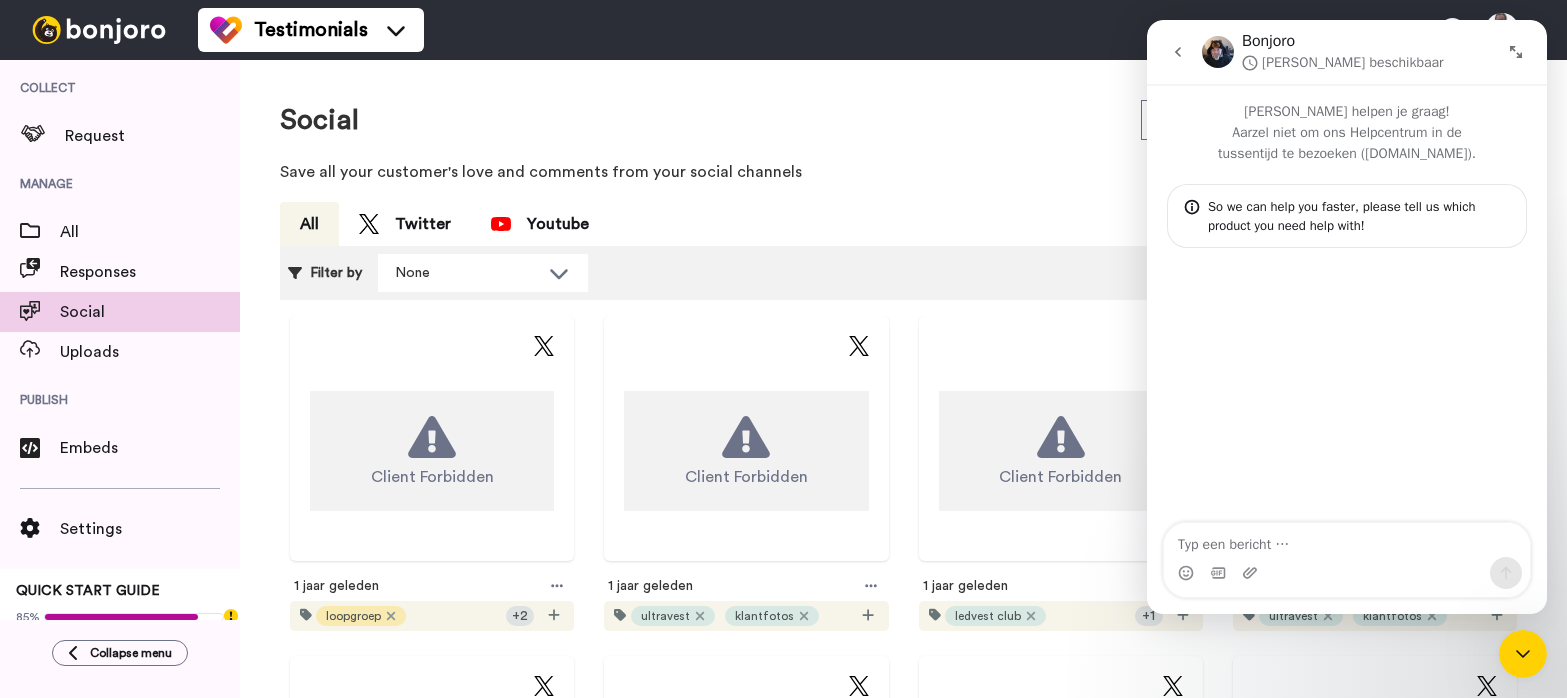 scroll, scrollTop: 0, scrollLeft: 0, axis: both 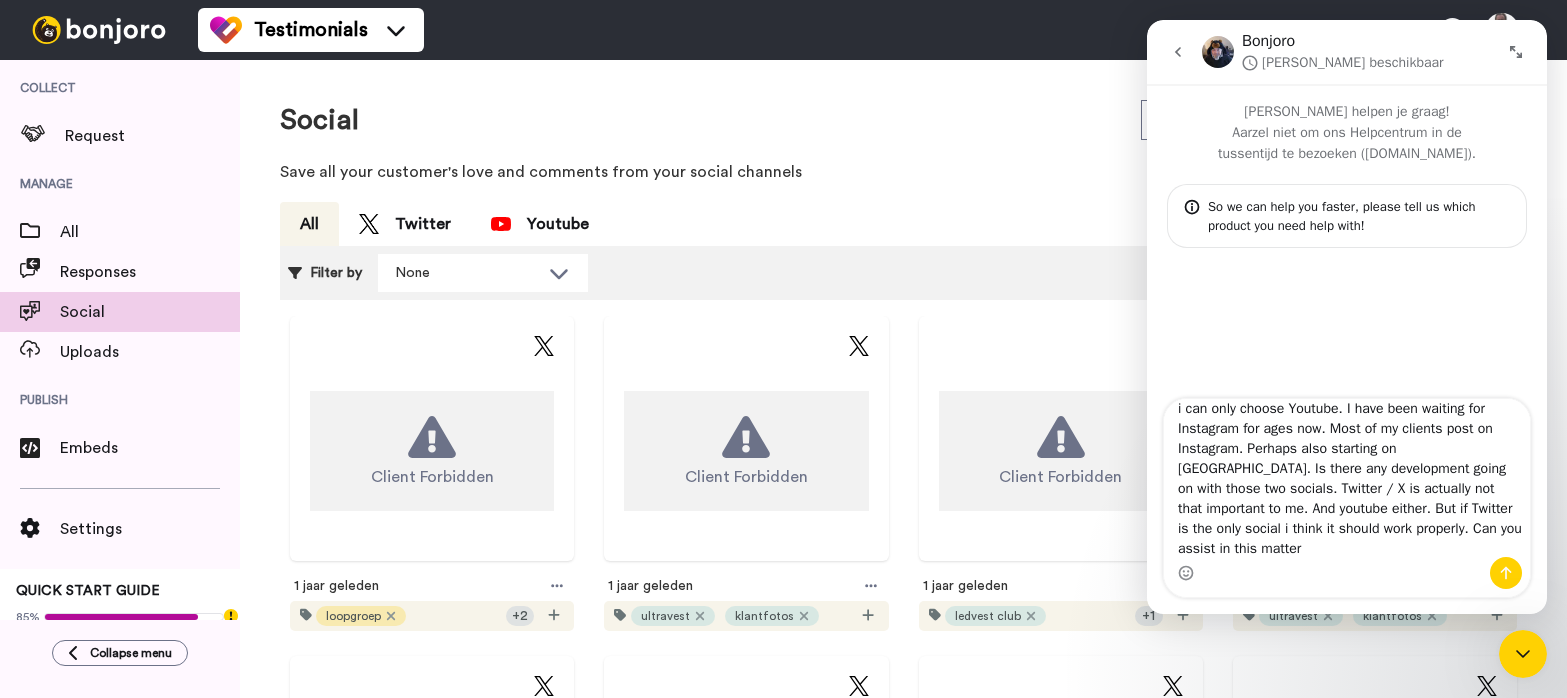 type on "hi, i see that all X (twitter) do not show anymore. It says : CLIENT FORBIDDEN. Also if i want to add a new social i can only choose Youtube. I have been waiting for Instagram for ages now. Most of my clients post on Instagram. Perhaps also starting on TikTok. Is there any development going on with those two socials. Twitter / X is actually not that important to me. And youtube either. But if Twitter is the only social i think it should work properly. Can you assist in this matter?" 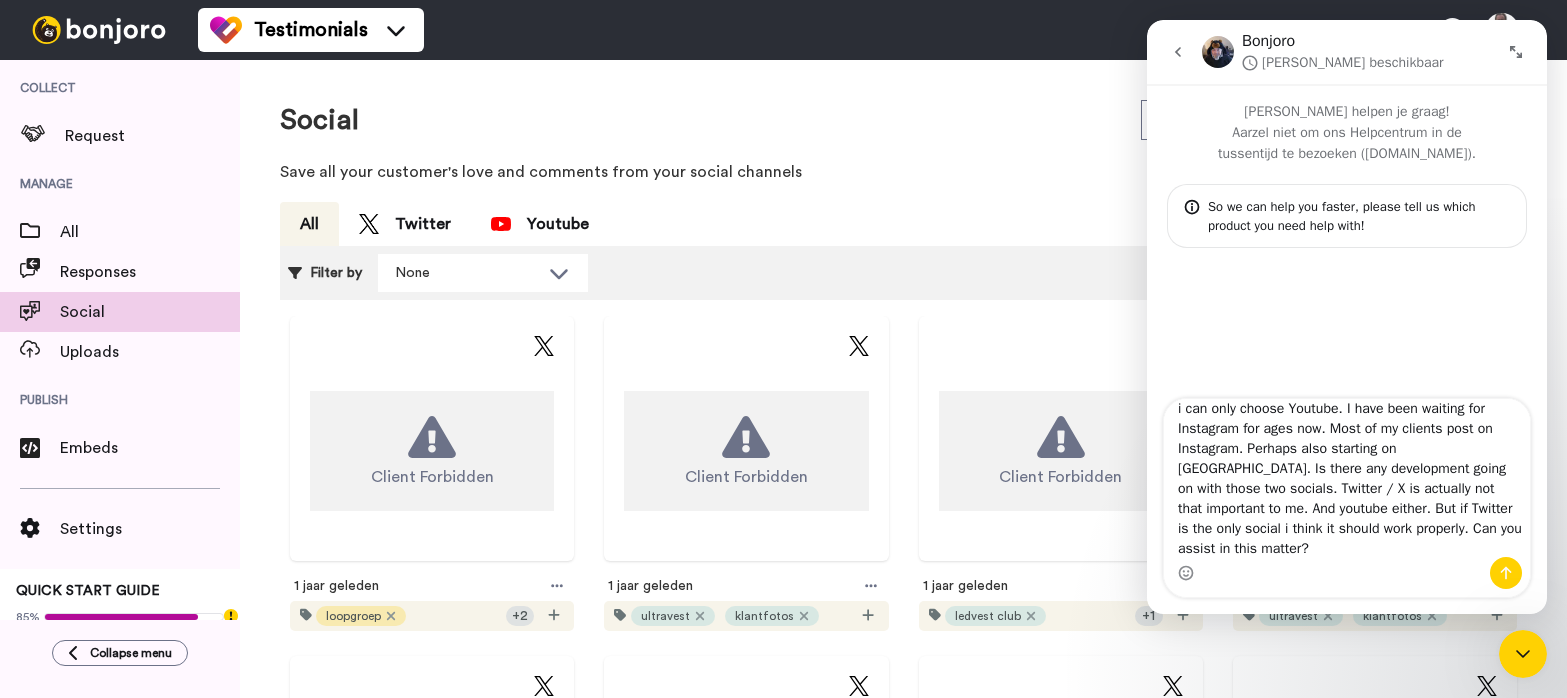type 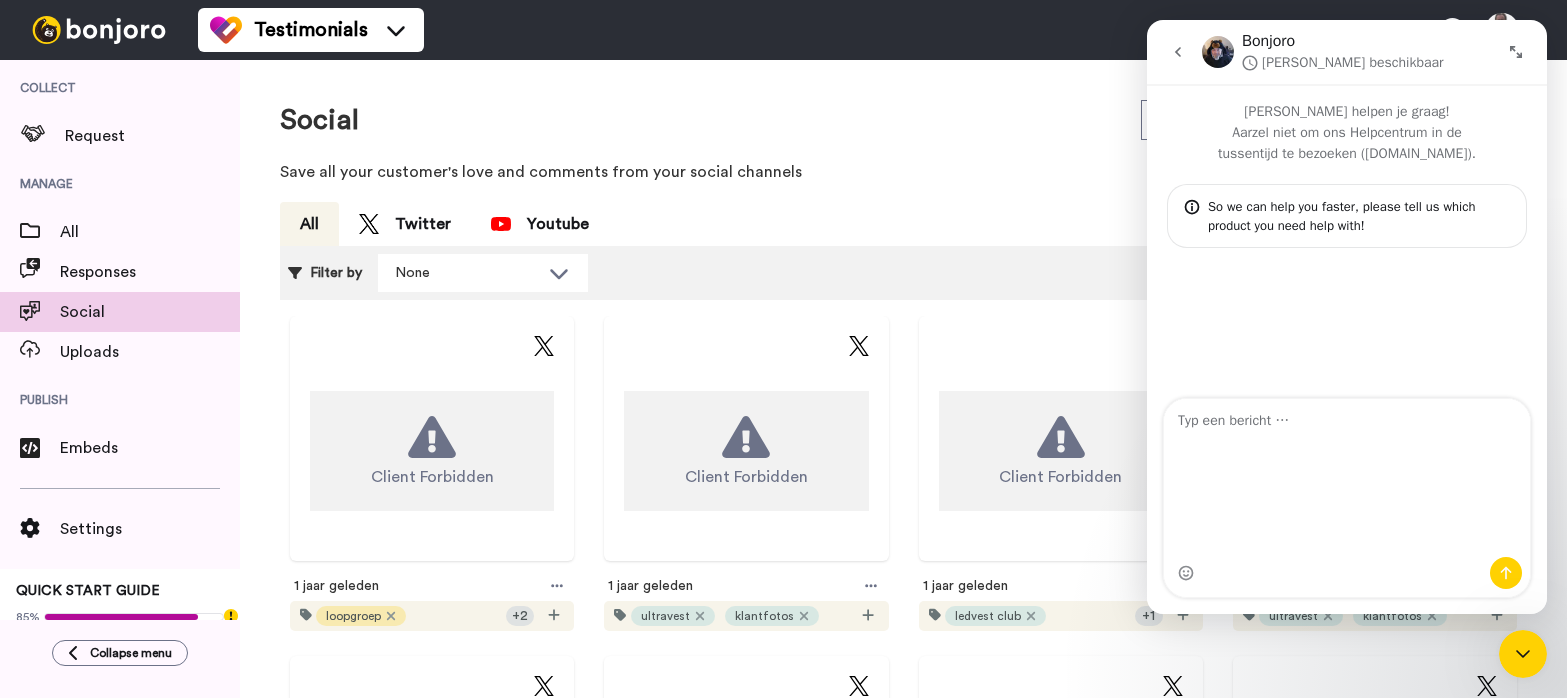scroll, scrollTop: 0, scrollLeft: 0, axis: both 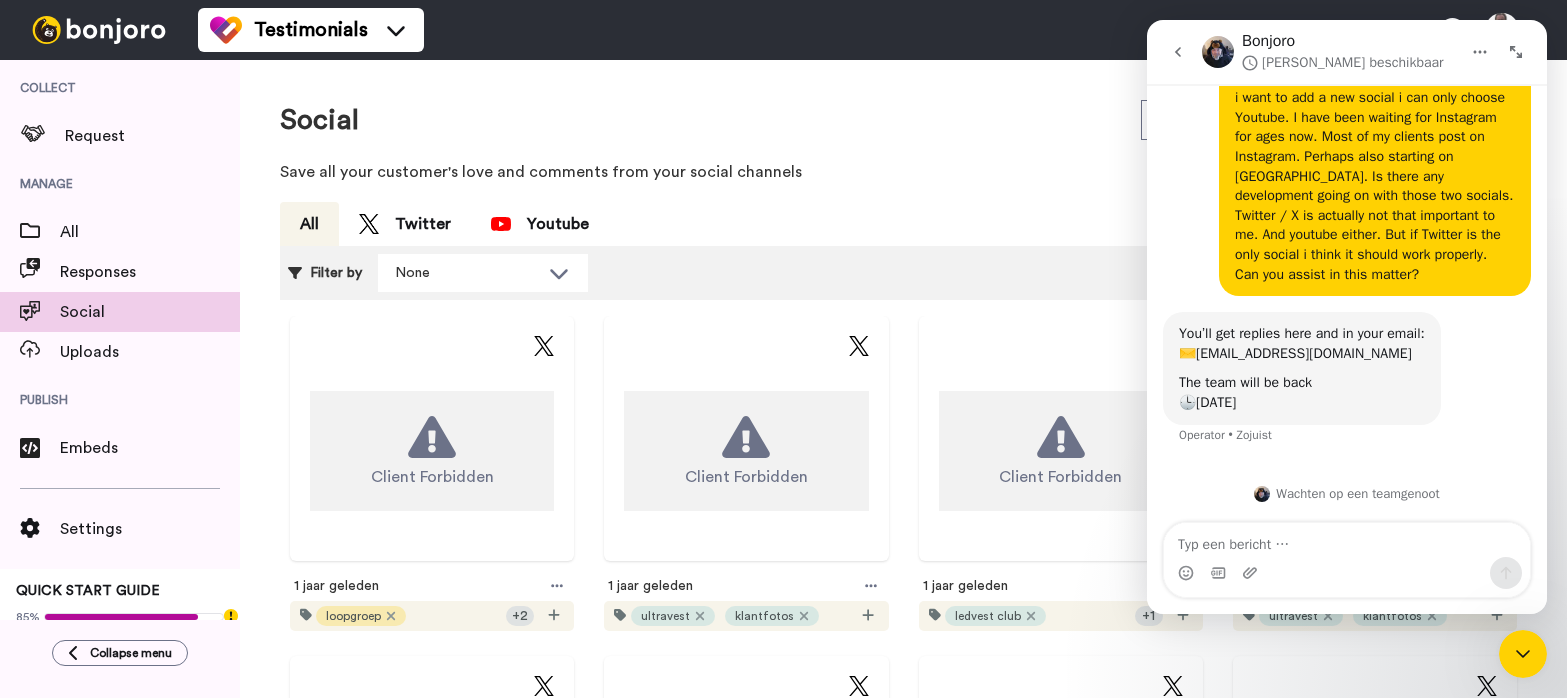 click 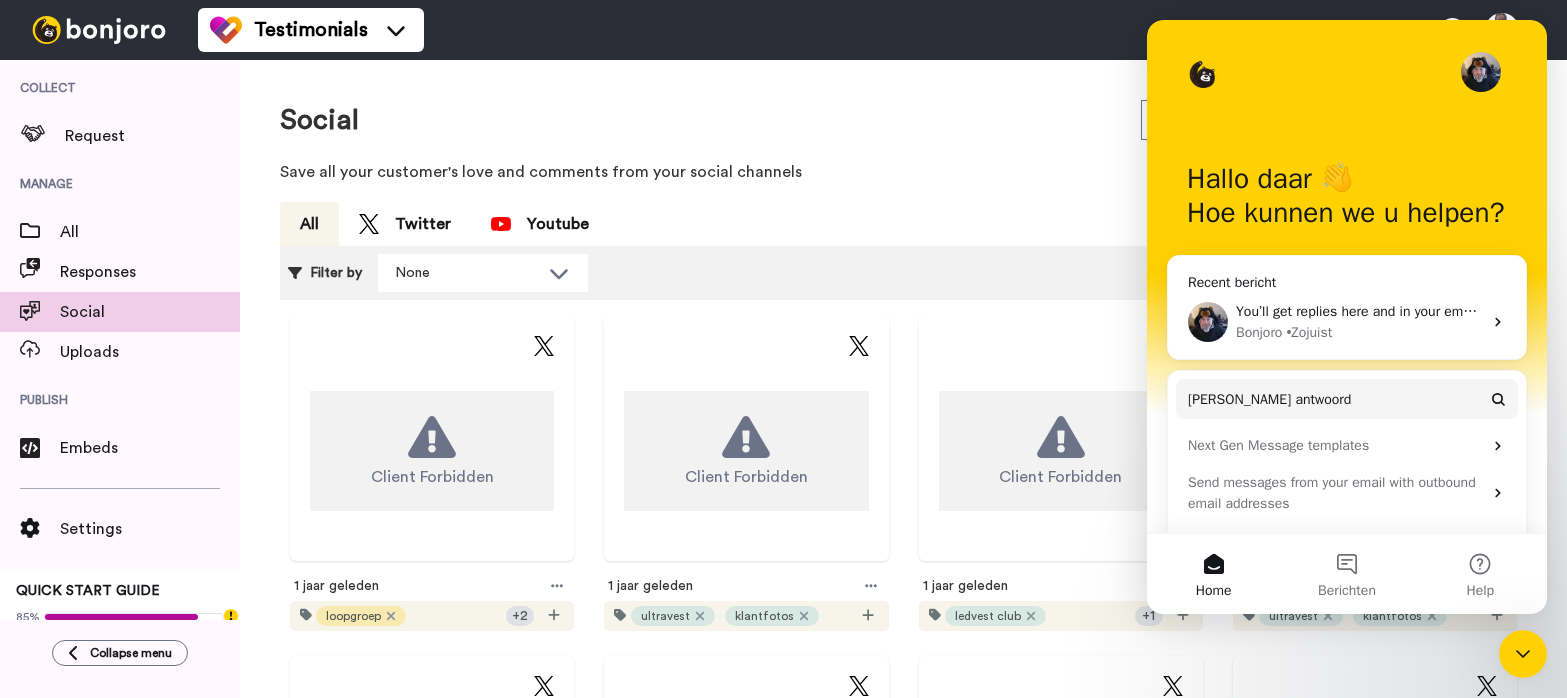 scroll, scrollTop: 0, scrollLeft: 0, axis: both 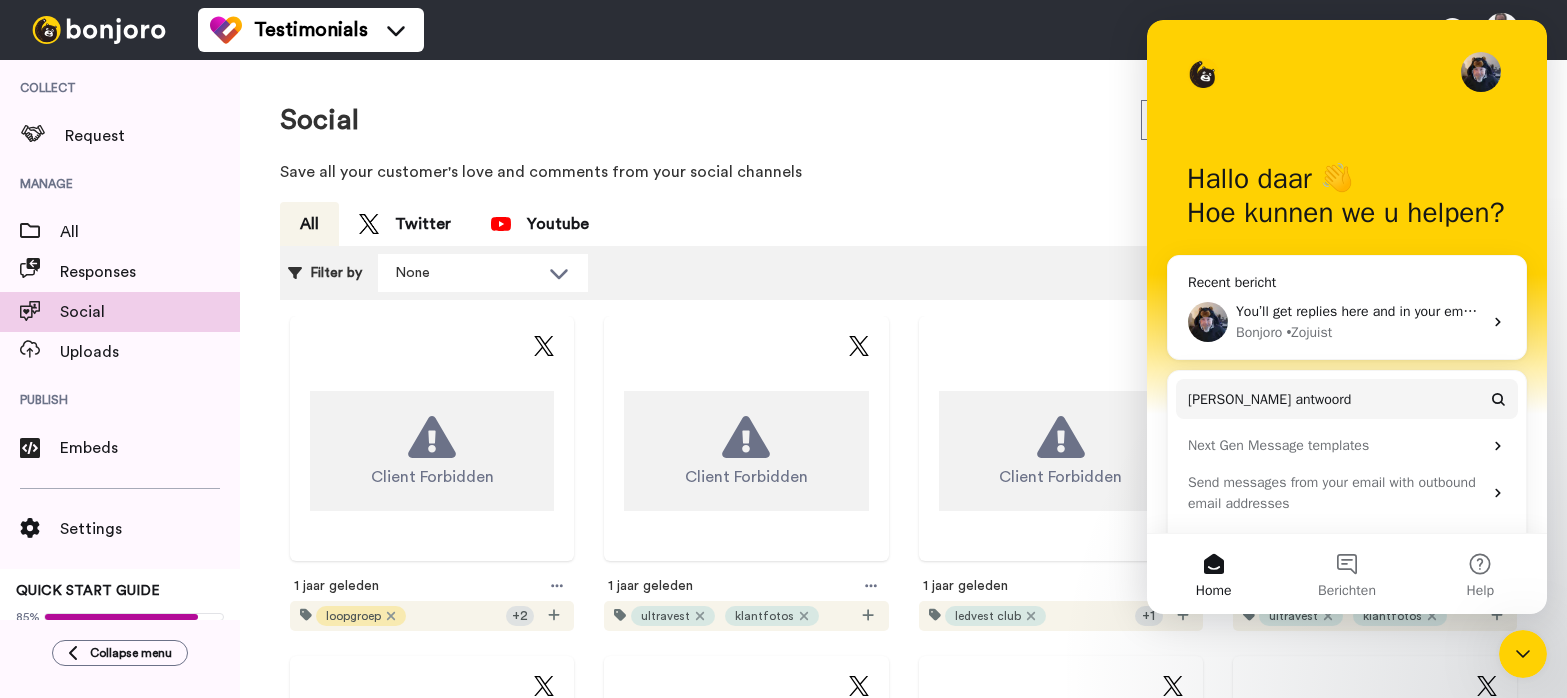 click 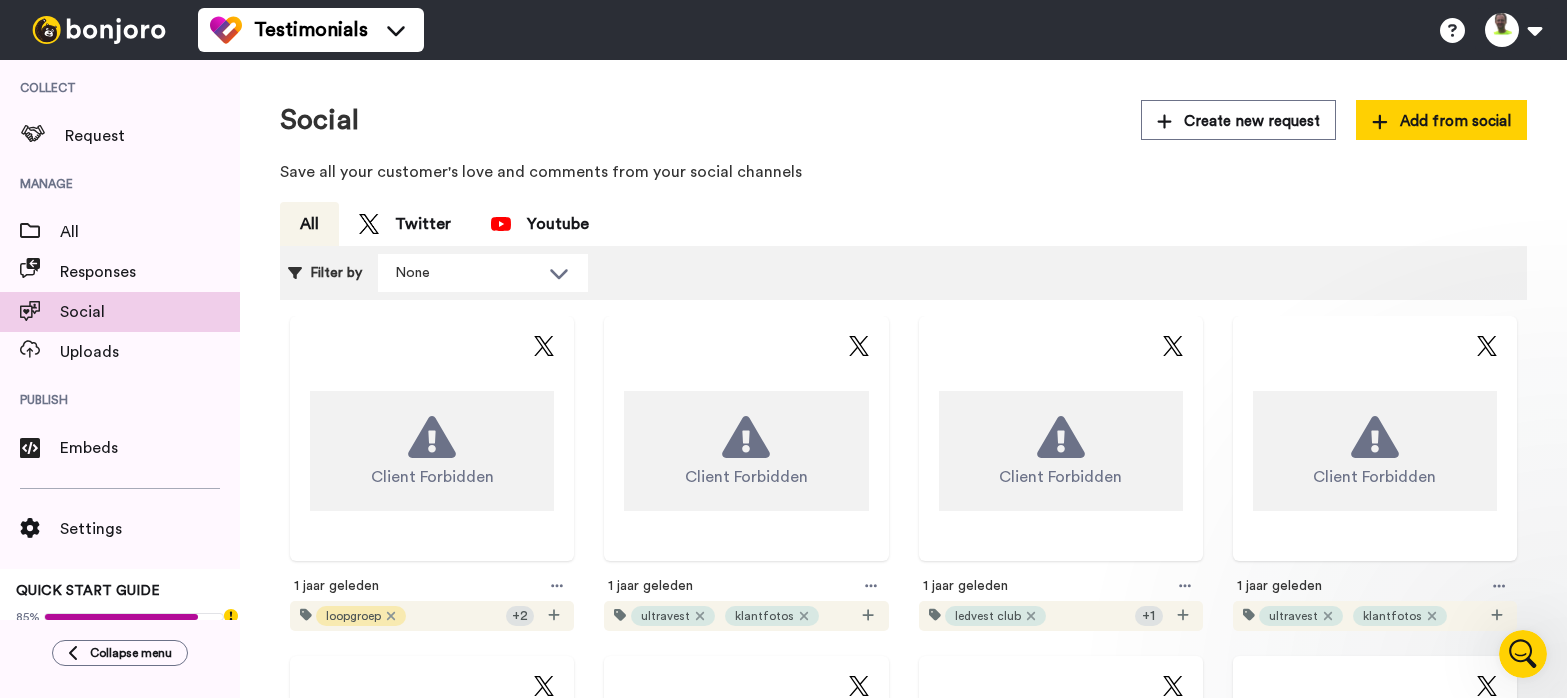 scroll, scrollTop: 0, scrollLeft: 0, axis: both 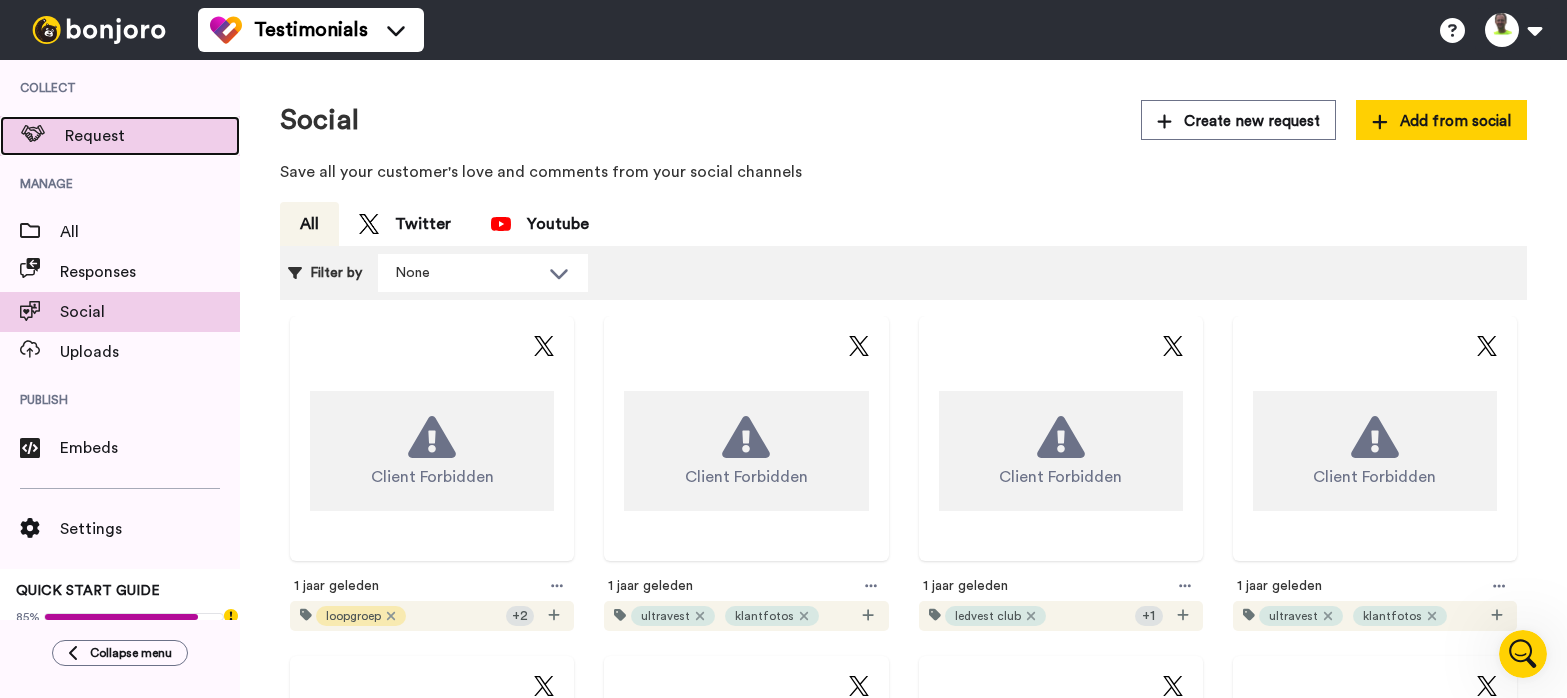 click on "Request" at bounding box center (152, 136) 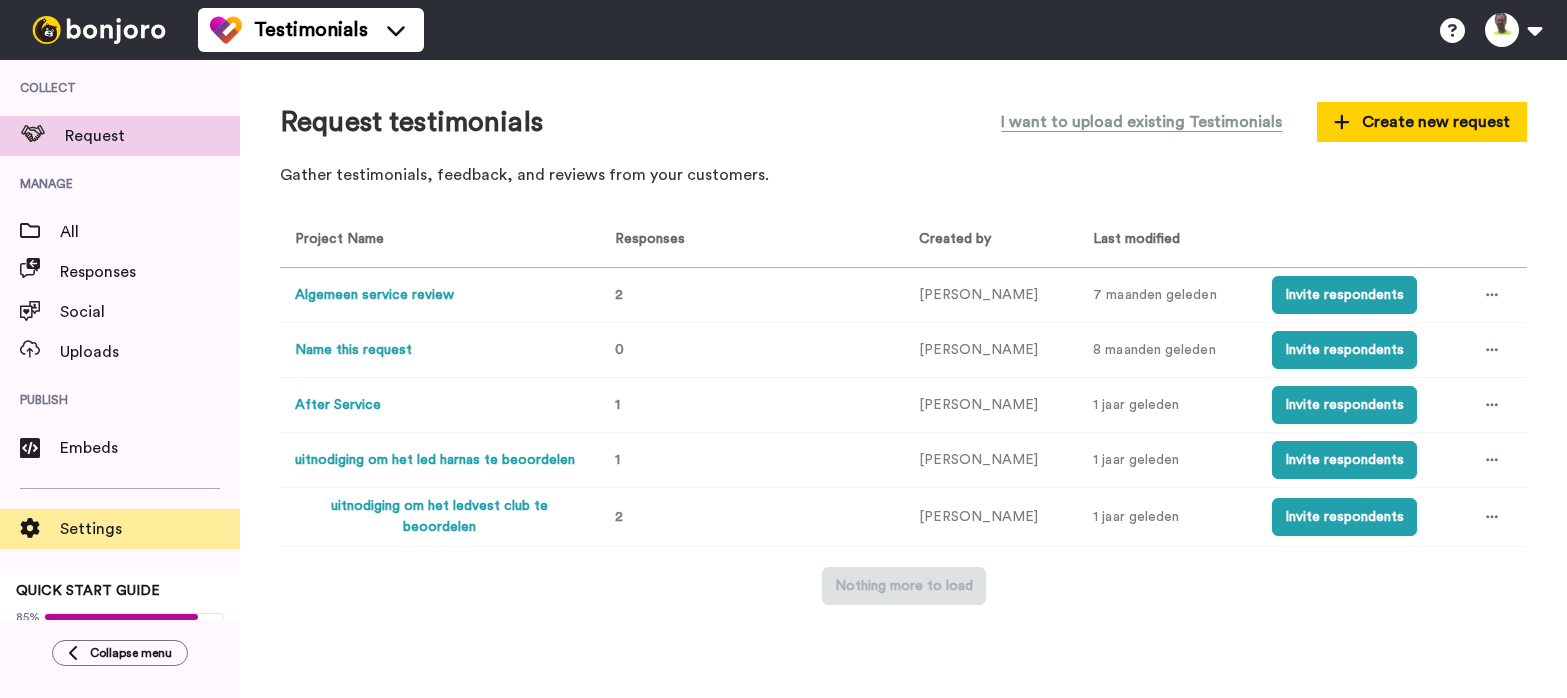 scroll, scrollTop: 0, scrollLeft: 0, axis: both 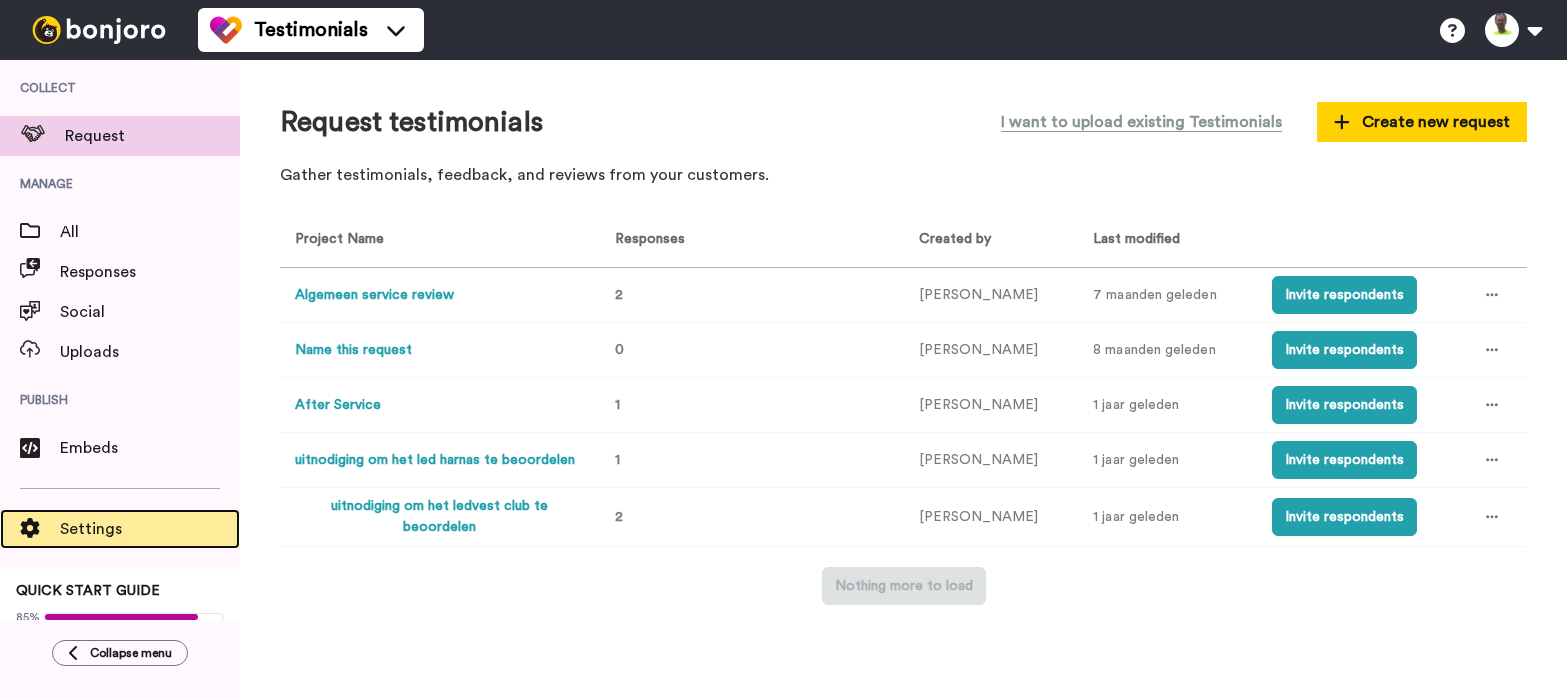 click on "Settings" at bounding box center [150, 529] 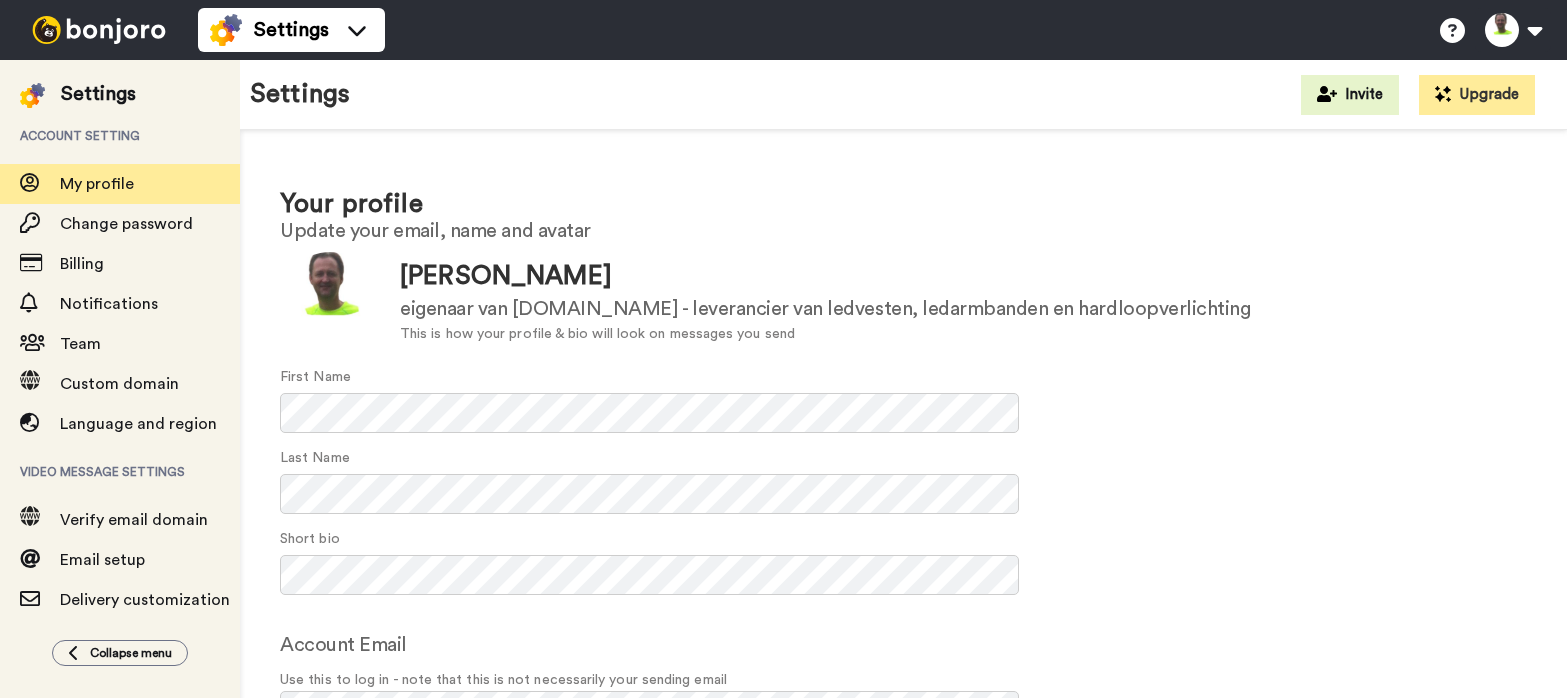 scroll, scrollTop: 0, scrollLeft: 0, axis: both 